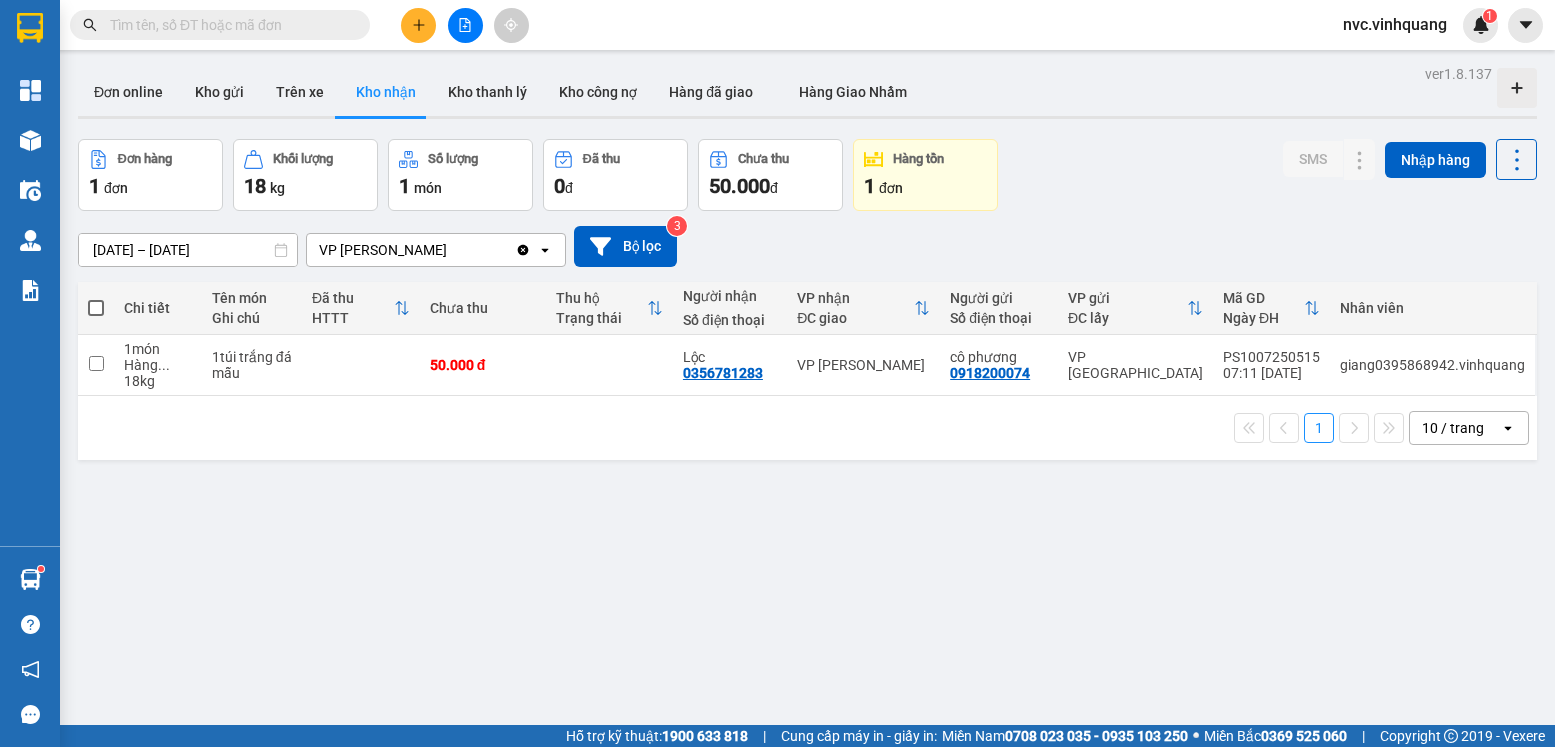 scroll, scrollTop: 0, scrollLeft: 0, axis: both 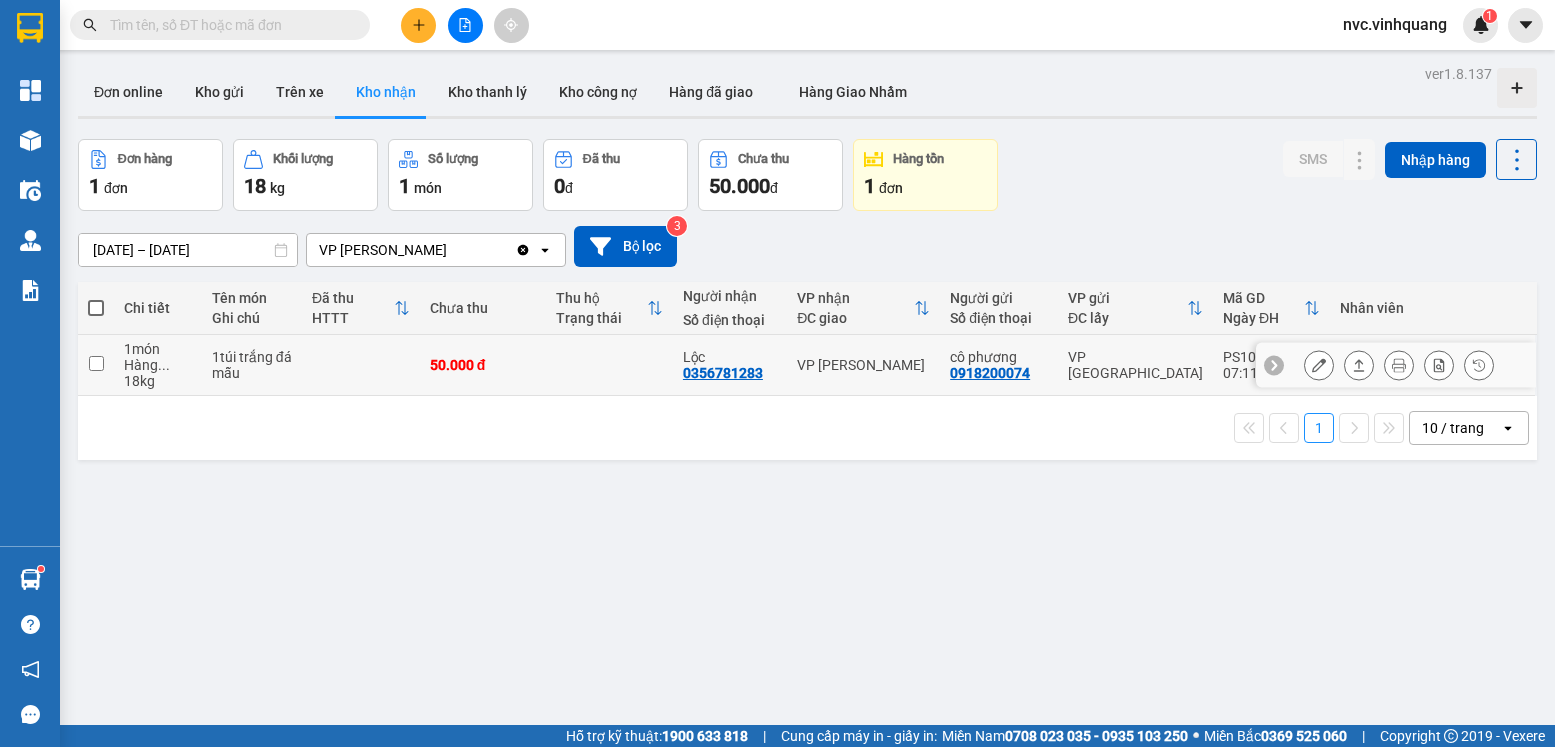 click at bounding box center [609, 365] 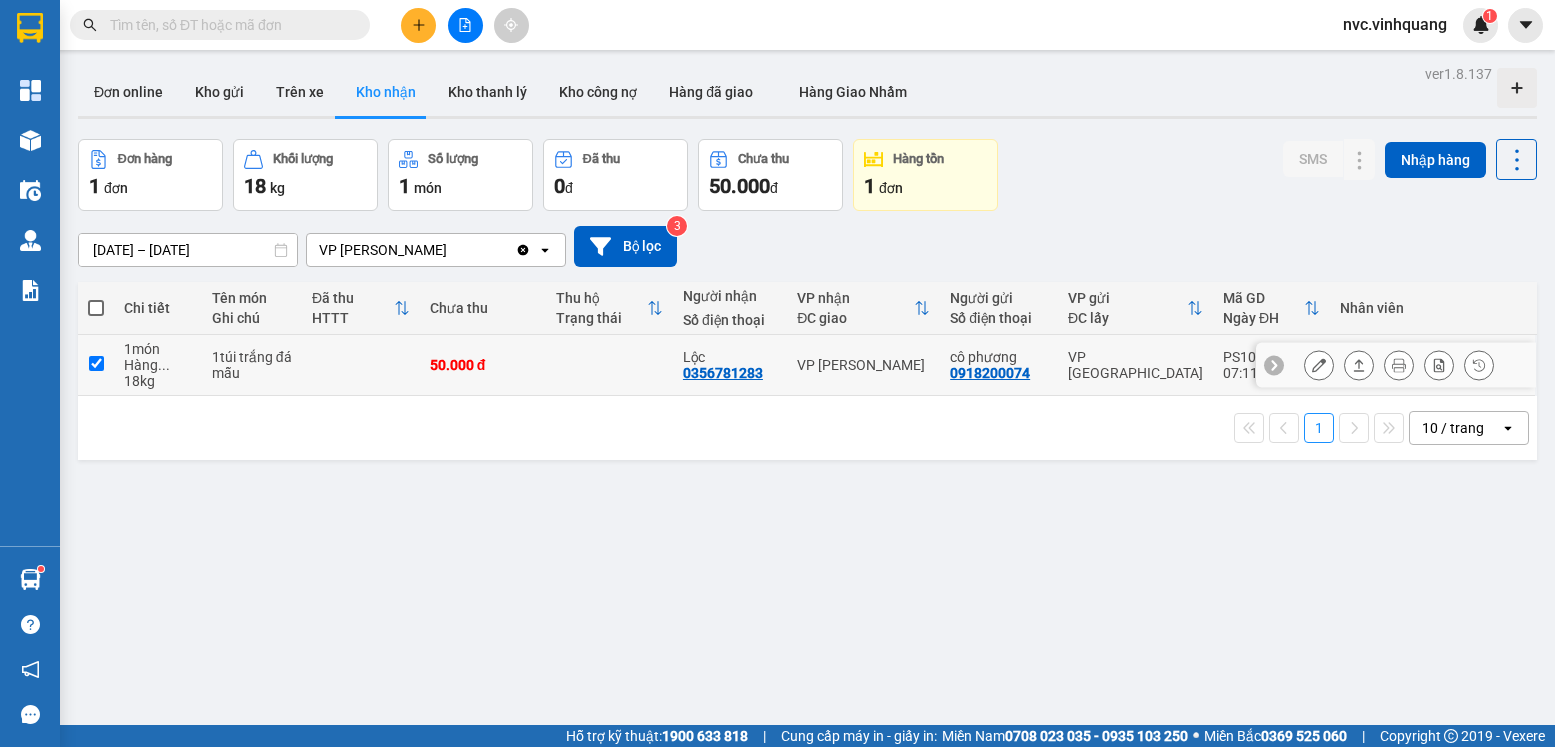 checkbox on "true" 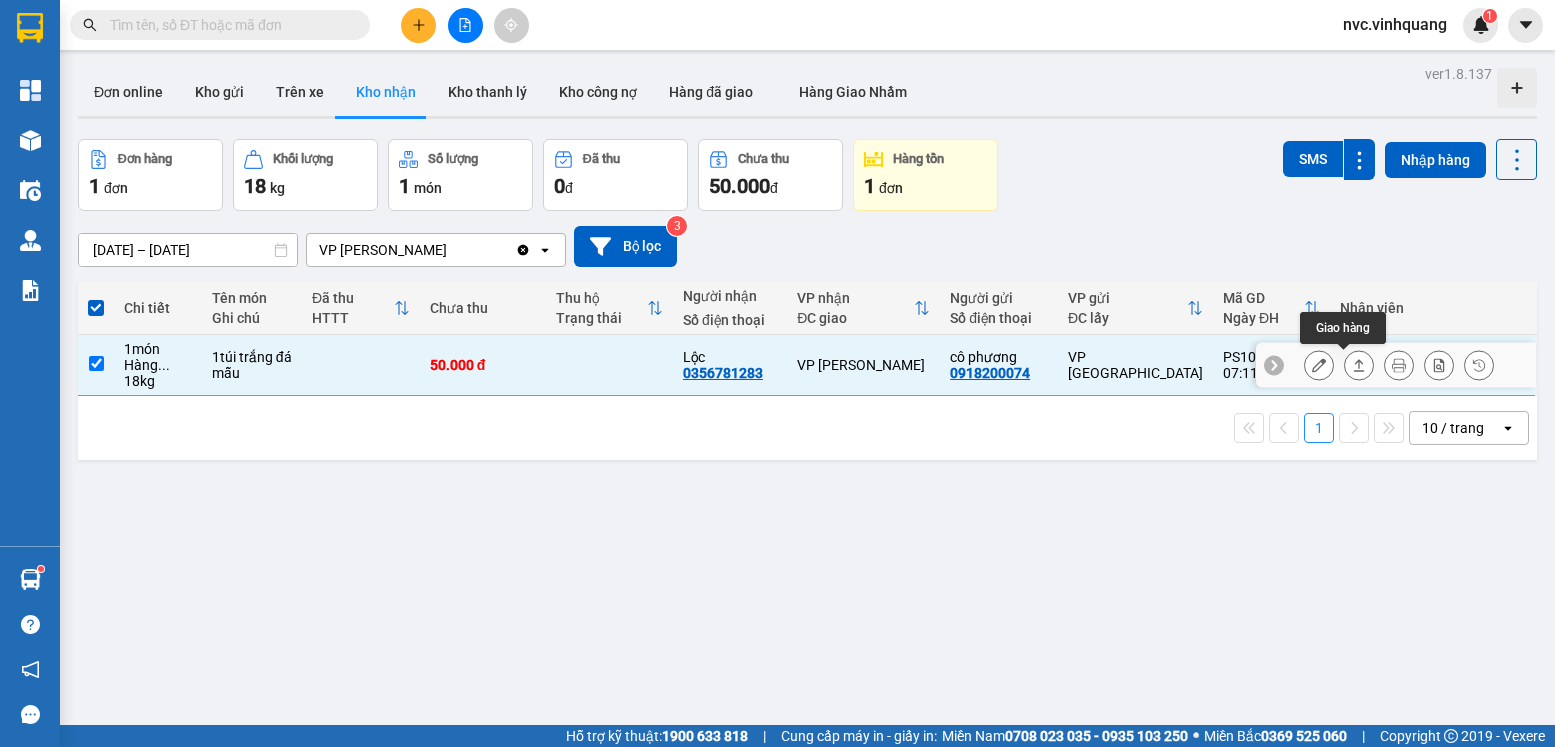 click 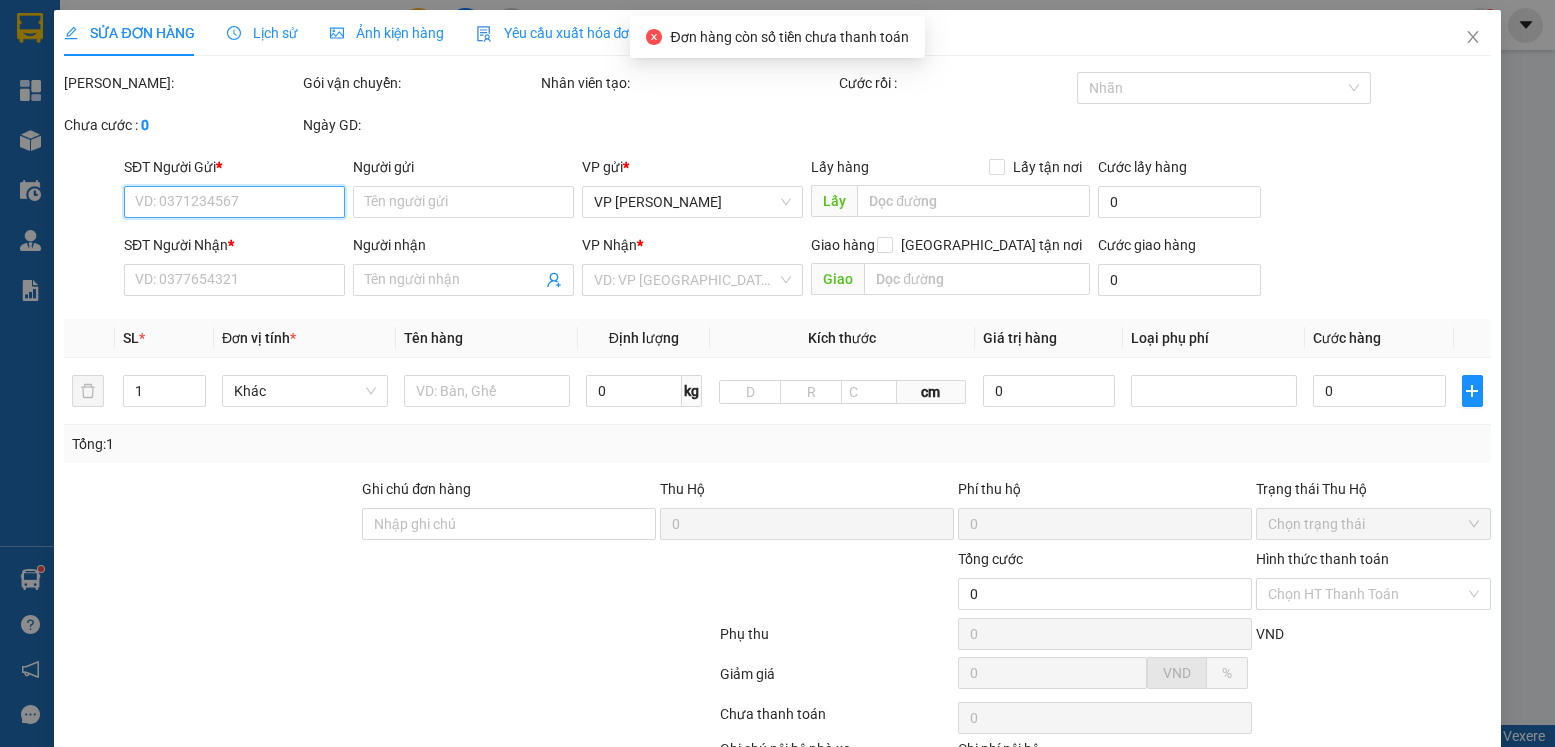 type on "0918200074" 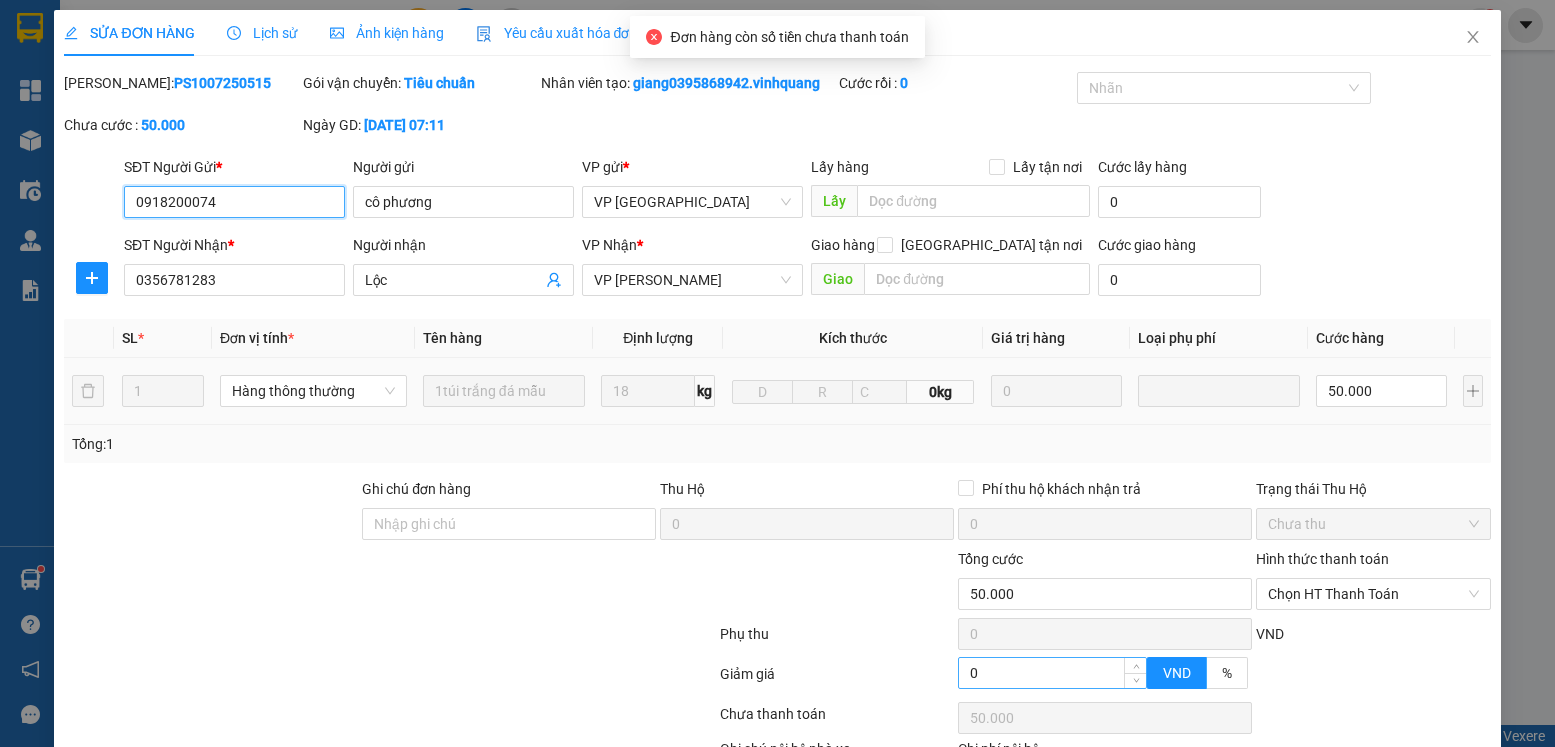 scroll, scrollTop: 139, scrollLeft: 0, axis: vertical 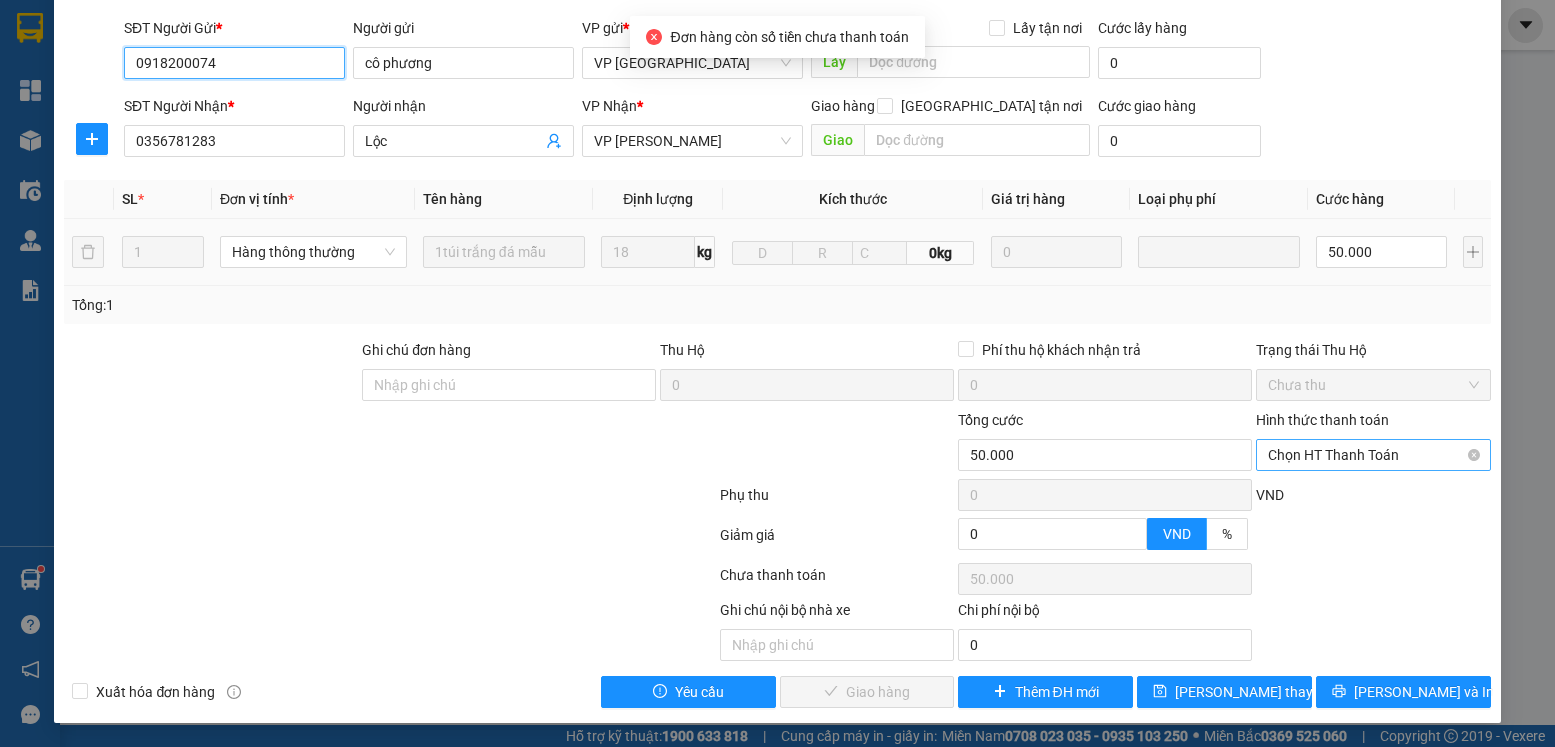 click on "Chọn HT Thanh Toán" at bounding box center [1373, 455] 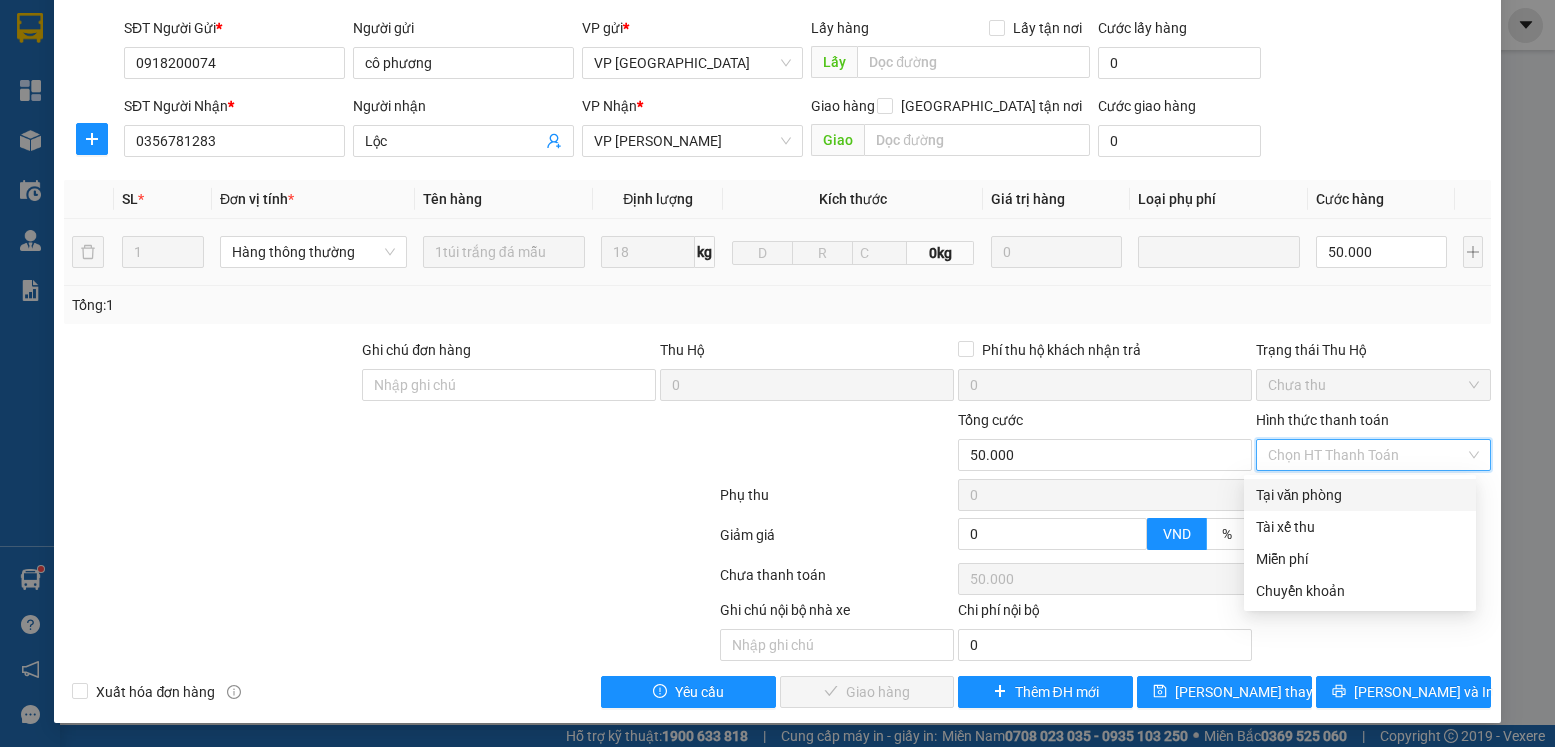 click on "Tại văn phòng" at bounding box center [1360, 495] 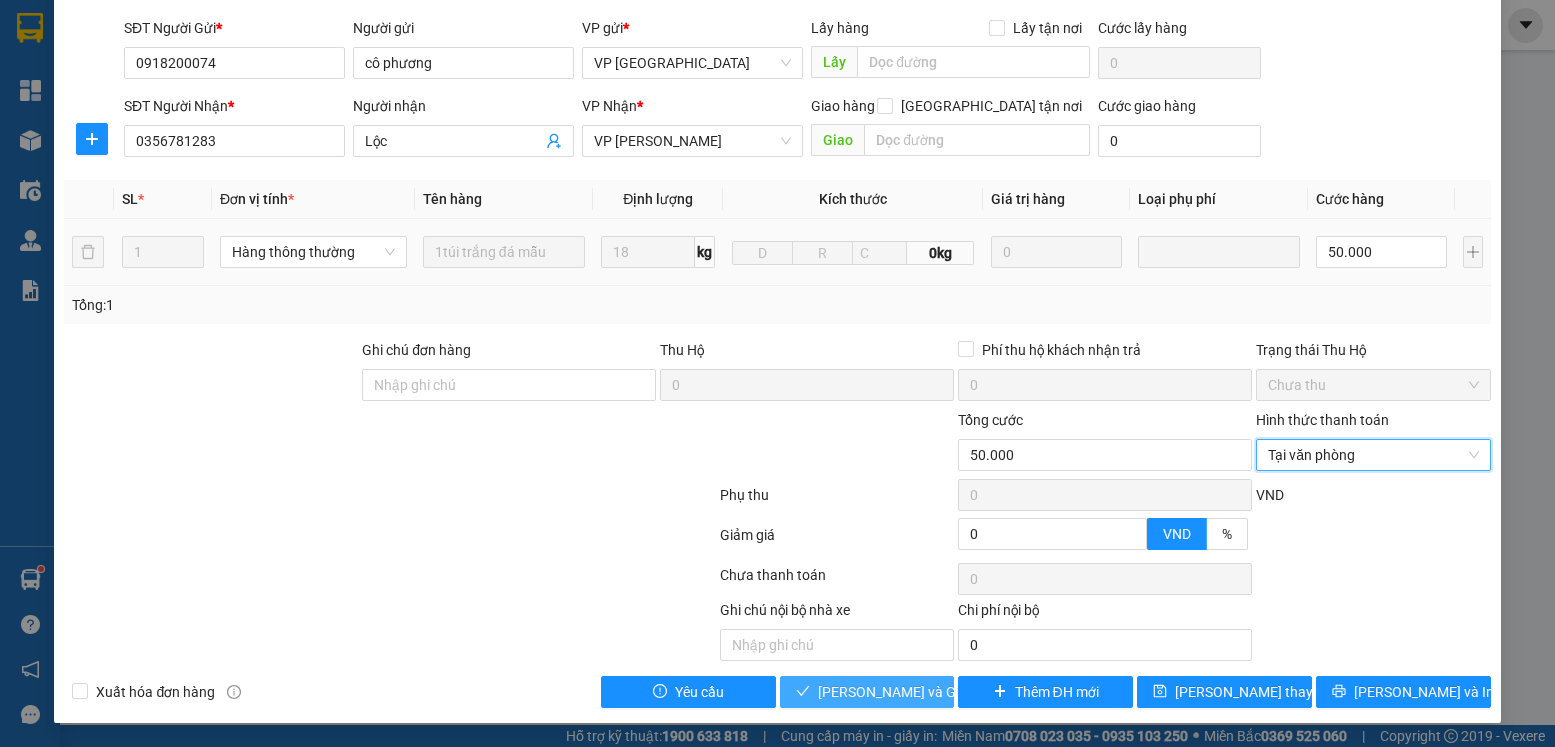 click on "[PERSON_NAME] và Giao hàng" at bounding box center [914, 692] 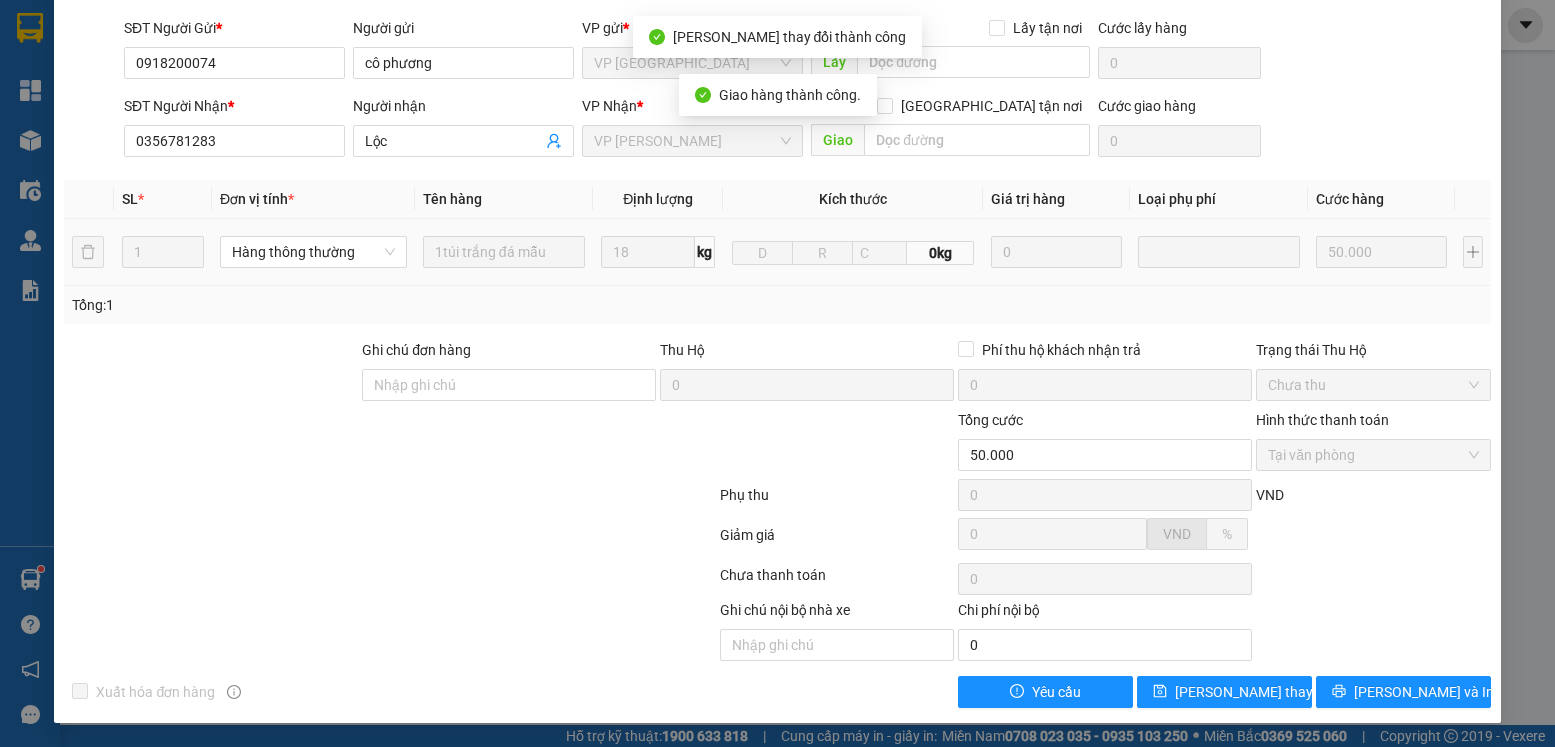 scroll, scrollTop: 0, scrollLeft: 0, axis: both 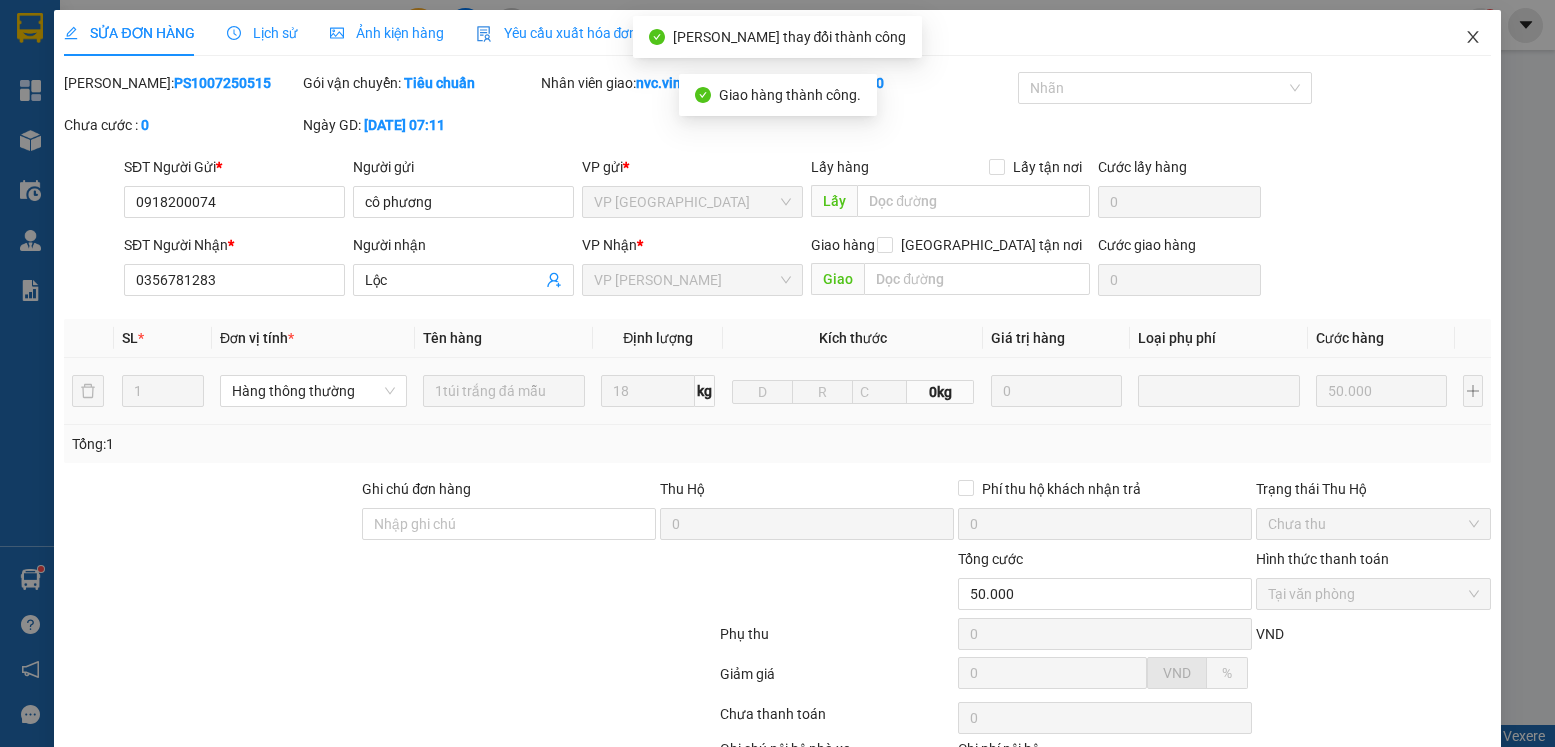 click at bounding box center (1473, 38) 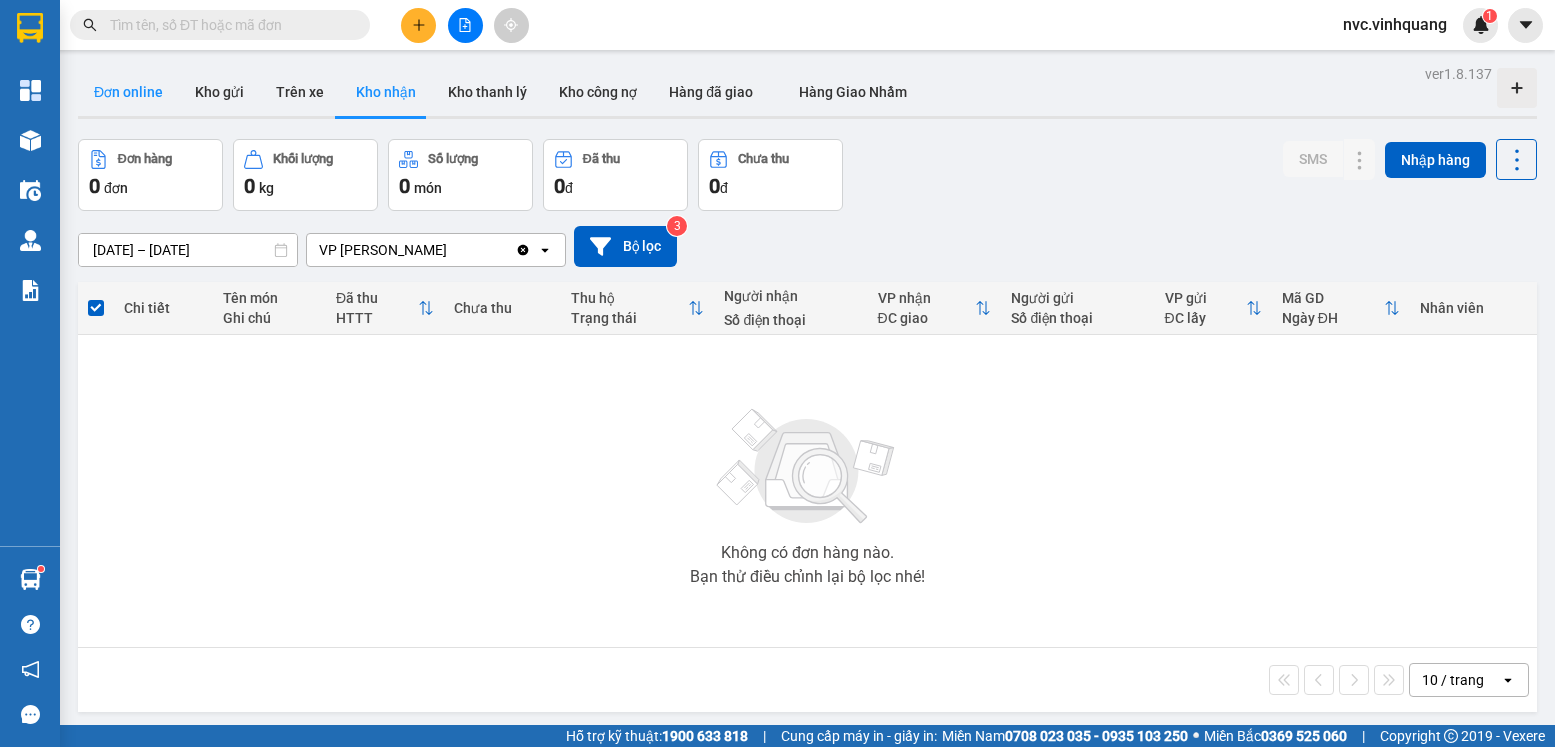 click on "Đơn online" at bounding box center [128, 92] 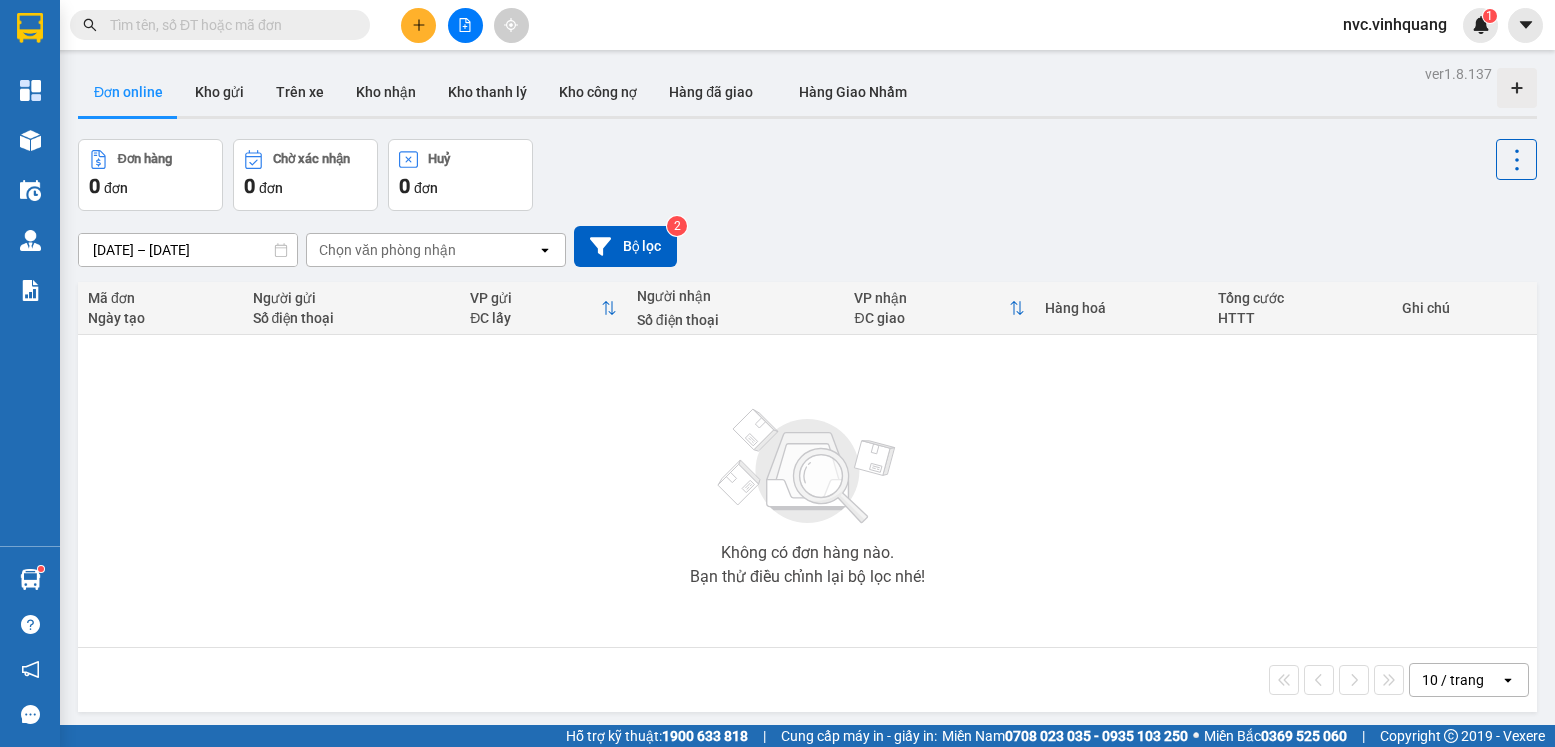 click at bounding box center (418, 25) 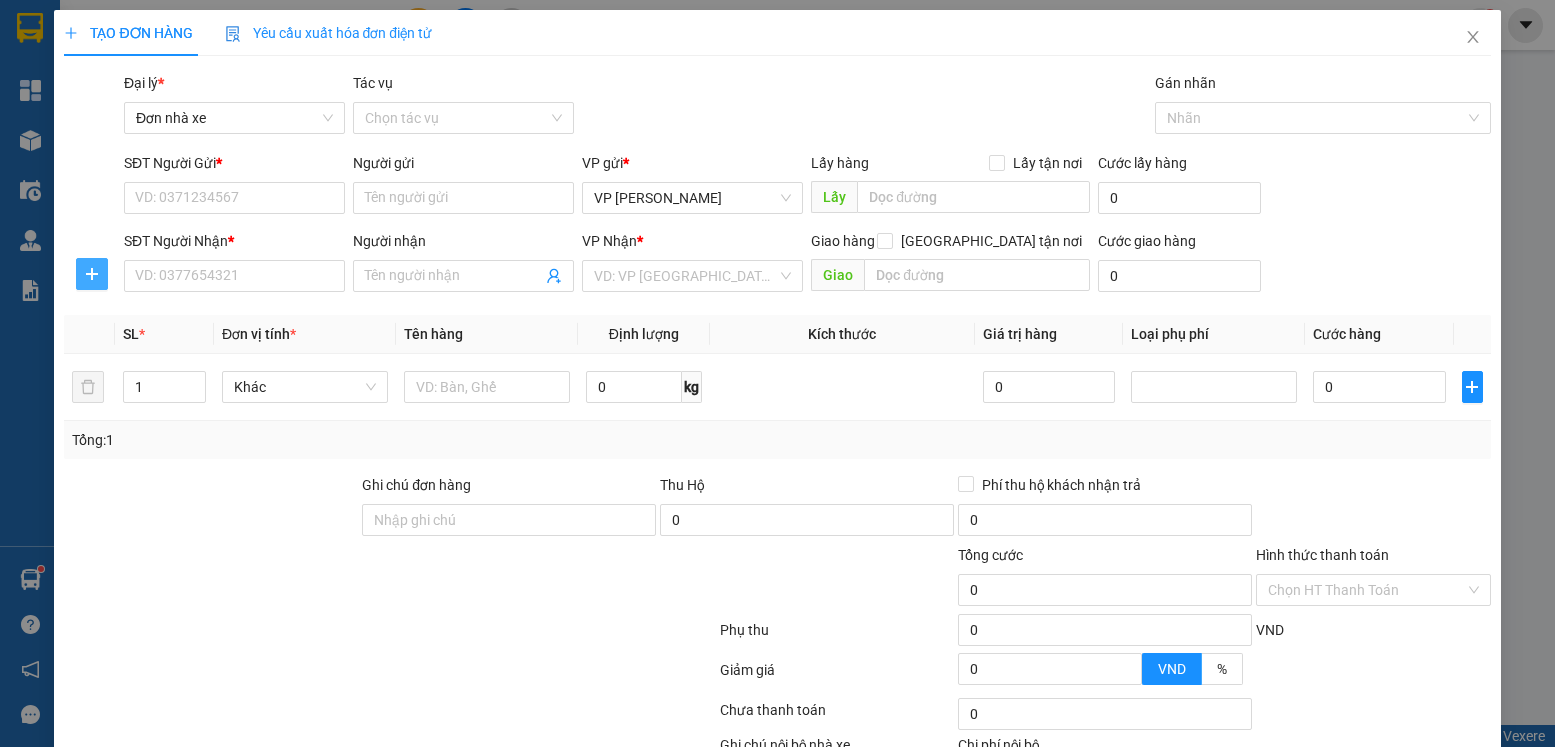 click 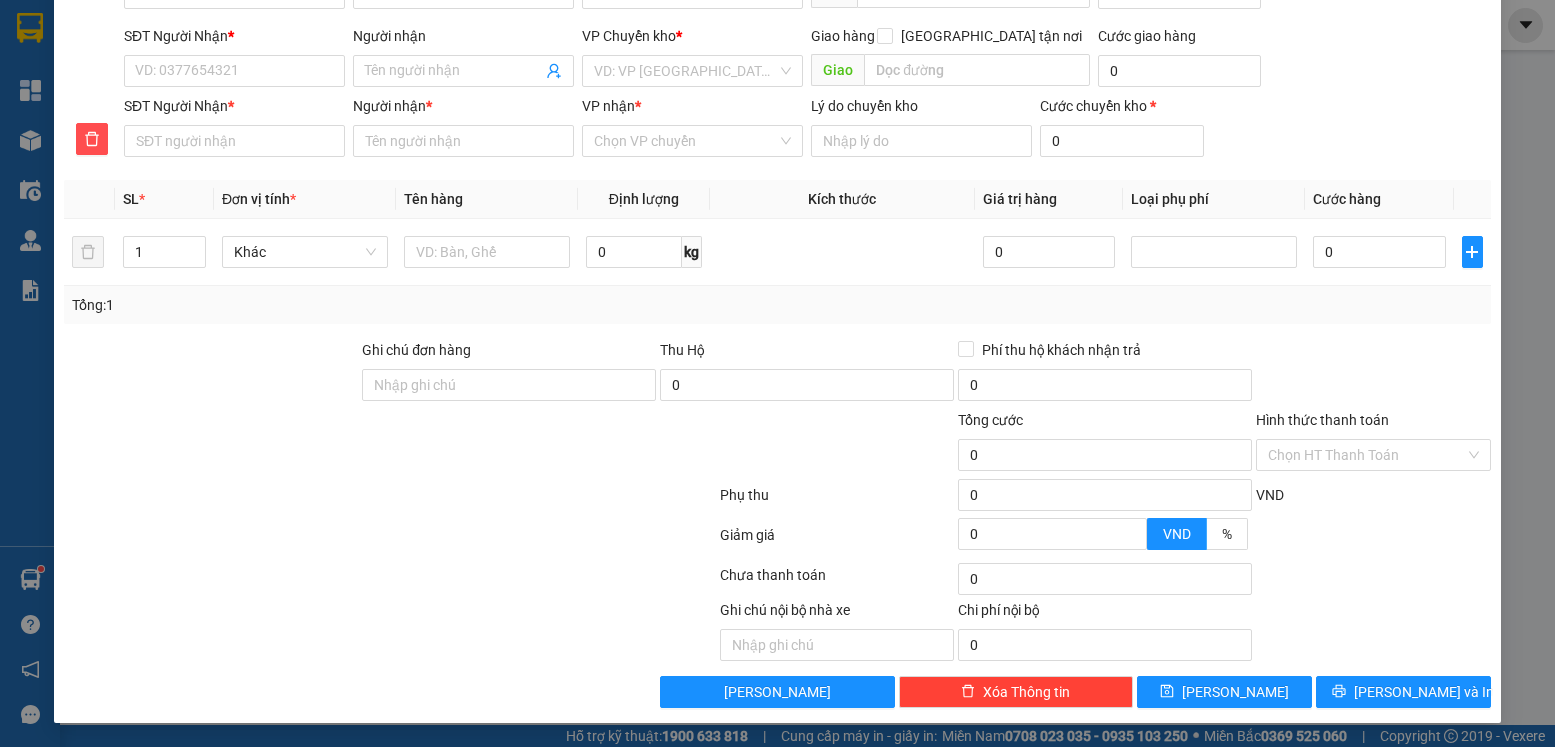 scroll, scrollTop: 0, scrollLeft: 0, axis: both 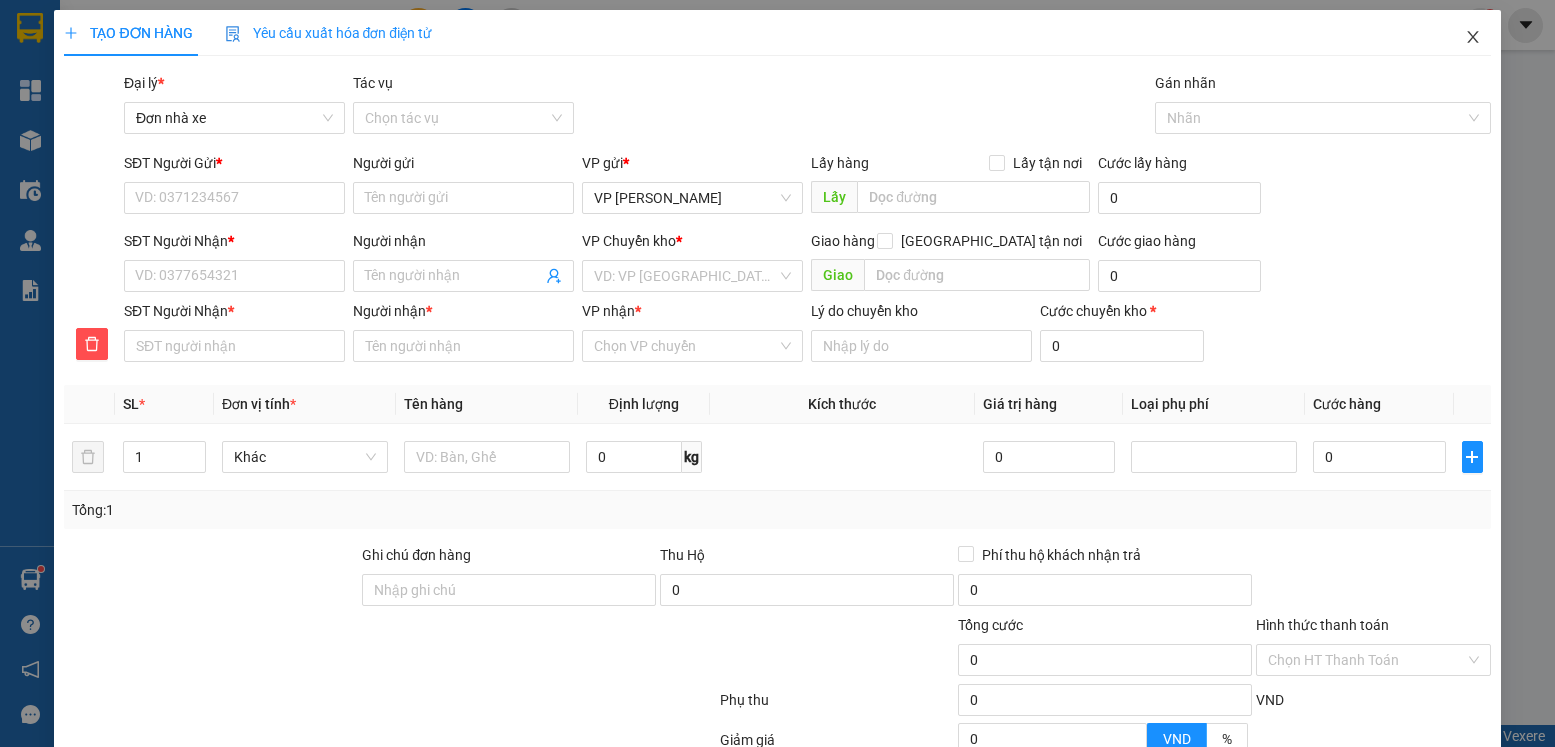 click at bounding box center (1473, 38) 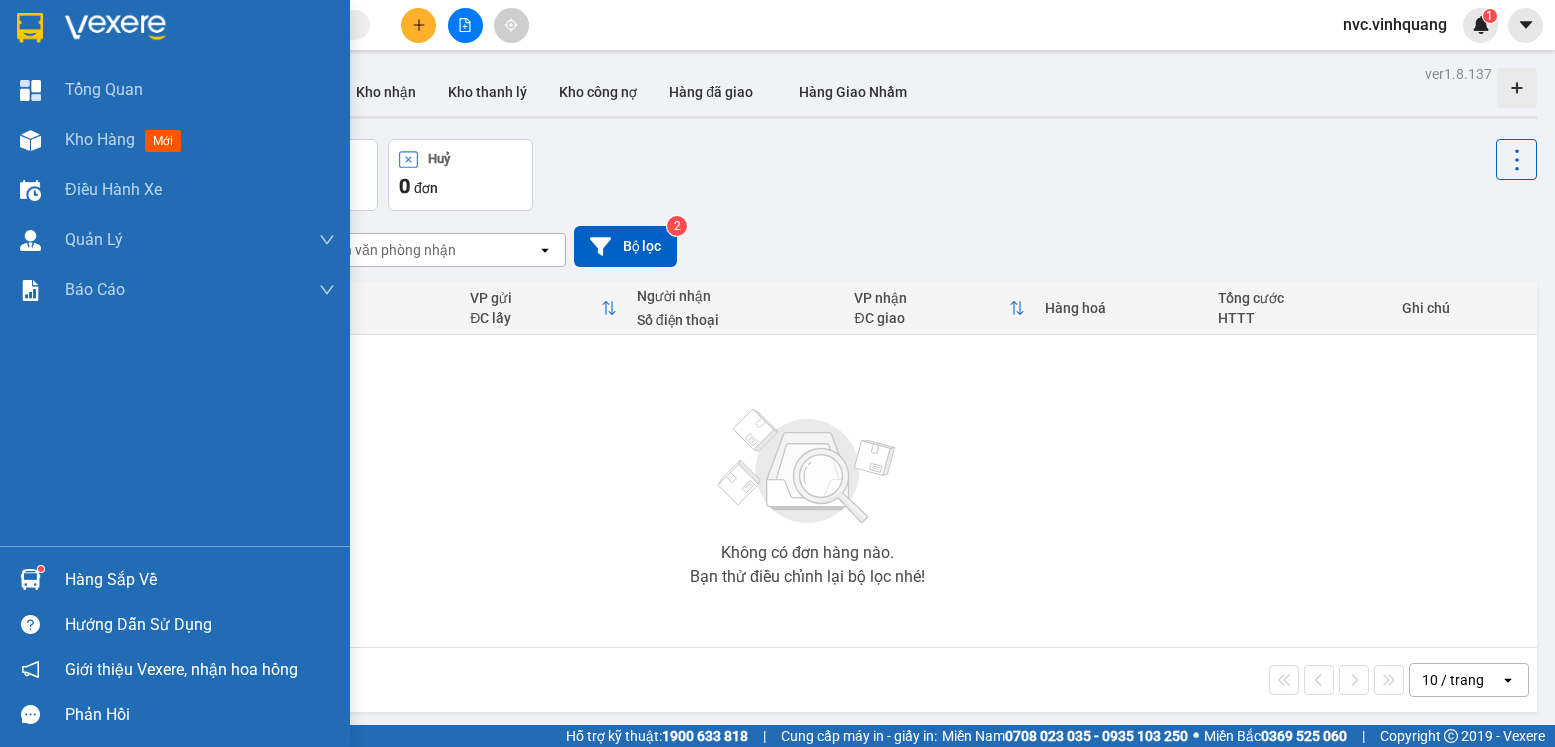 click at bounding box center (30, 579) 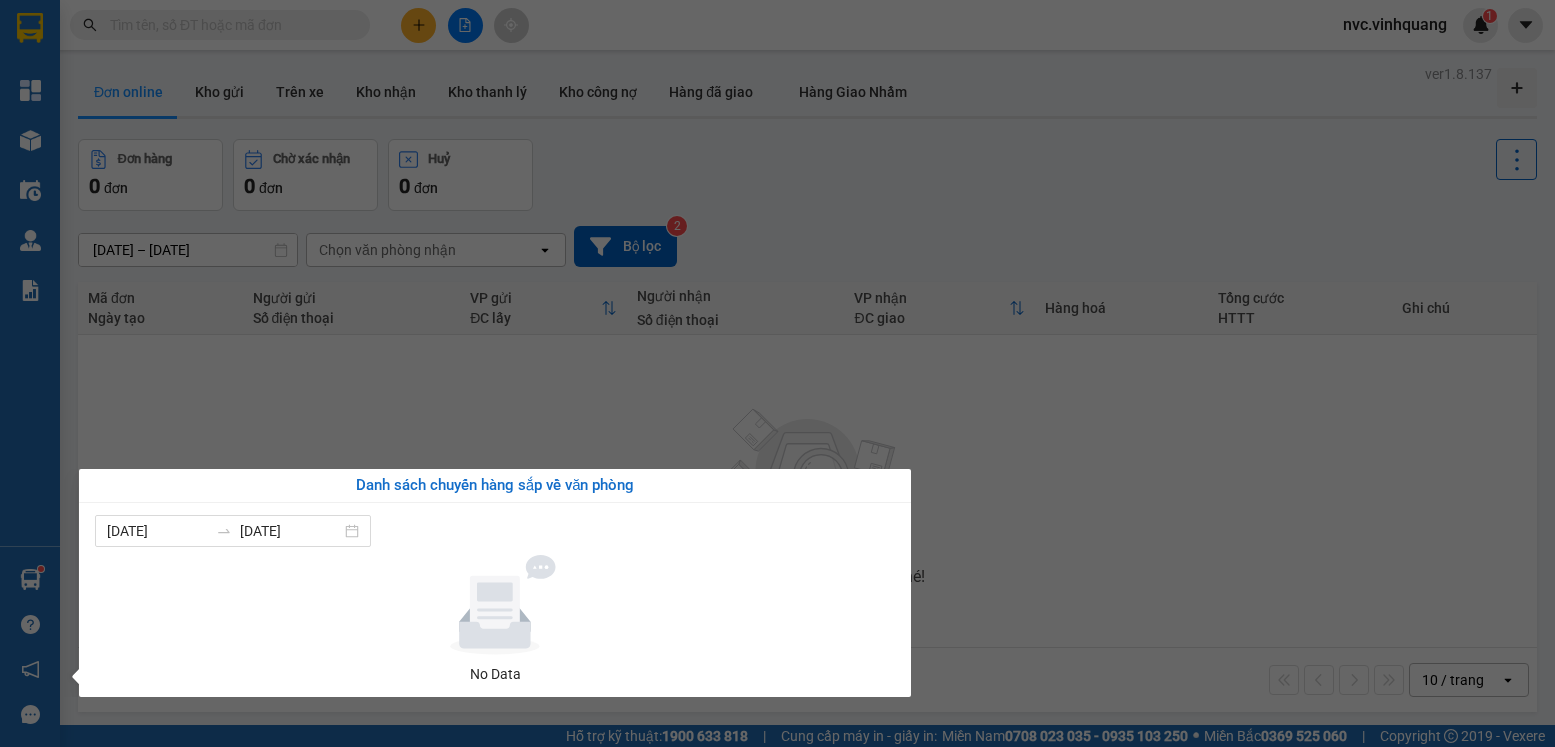 click on "Kết quả tìm kiếm ( 0 )  Bộ lọc  No Data nvc.vinhquang 1     Tổng Quan     Kho hàng mới     Điều hành xe     Quản [PERSON_NAME] lý đơn gửi tiền Quản lý thu hộ Quản lý chuyến Quản lý khách hàng Quản lý khách hàng mới Quản lý giao nhận mới Quản lý kiểm kho     Báo cáo 01. Báo cáo doanh thu hàng theo nhân viên (riêng nhân viên) 05. Thống kê đơn gửi theo nhân viên, văn phòng tạo - KPI 06. Thống kê nhận và gửi hàng theo văn phòng Hàng sắp về Hướng dẫn sử dụng Giới thiệu Vexere, nhận hoa hồng Phản hồi Phần mềm hỗ trợ bạn tốt chứ? ver  1.8.137 Đơn online Kho gửi Trên xe Kho nhận Kho thanh lý Kho công nợ Hàng đã giao Hàng Giao Nhầm Đơn hàng 0 đơn Chờ xác nhận 0 đơn Huỷ 0 đơn [DATE] – [DATE] Press the down arrow key to interact with the calendar and select a date. Press the escape button to close the calendar. Chọn văn phòng nhận open 2 |" at bounding box center (777, 373) 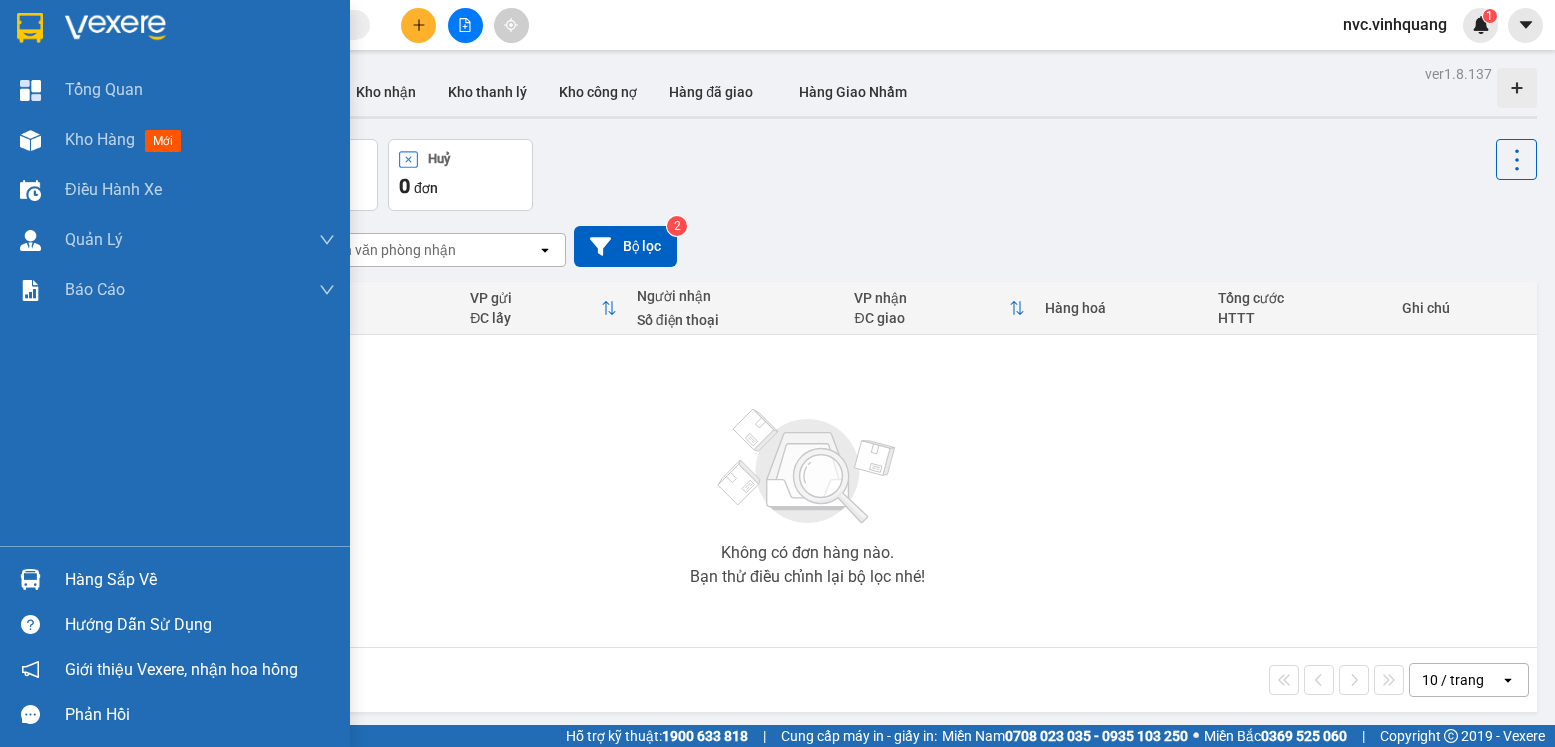 click at bounding box center (30, 579) 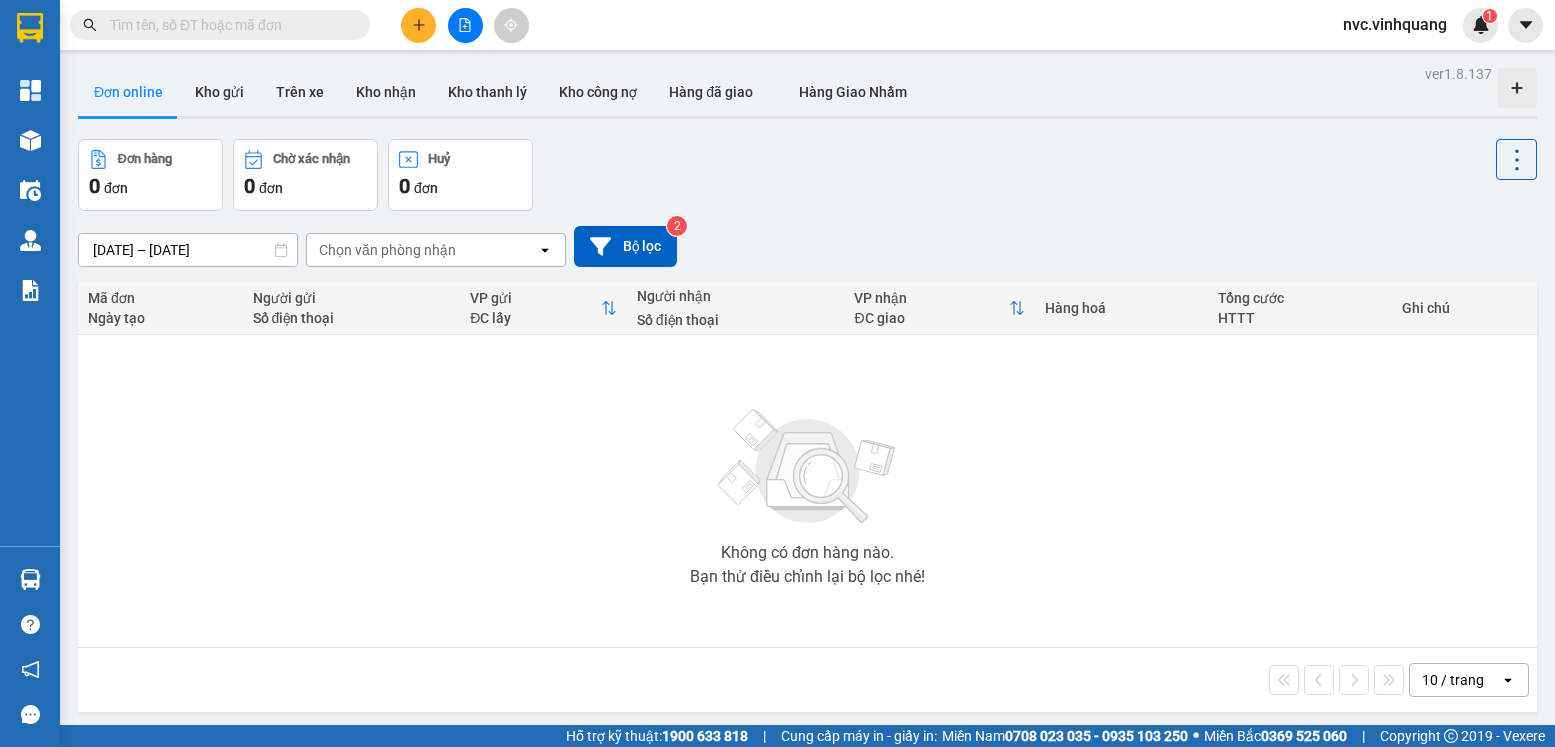 click on "Kết quả tìm kiếm ( 0 )  Bộ lọc  No Data nvc.vinhquang 1     Tổng Quan     Kho hàng mới     Điều hành xe     Quản [PERSON_NAME] lý đơn gửi tiền Quản lý thu hộ Quản lý chuyến Quản lý khách hàng Quản lý khách hàng mới Quản lý giao nhận mới Quản lý kiểm kho     Báo cáo 01. Báo cáo doanh thu hàng theo nhân viên (riêng nhân viên) 05. Thống kê đơn gửi theo nhân viên, văn phòng tạo - KPI 06. Thống kê nhận và gửi hàng theo văn phòng Hàng sắp về Hướng dẫn sử dụng Giới thiệu Vexere, nhận hoa hồng Phản hồi Phần mềm hỗ trợ bạn tốt chứ? ver  1.8.137 Đơn online Kho gửi Trên xe Kho nhận Kho thanh lý Kho công nợ Hàng đã giao Hàng Giao Nhầm Đơn hàng 0 đơn Chờ xác nhận 0 đơn Huỷ 0 đơn [DATE] – [DATE] Press the down arrow key to interact with the calendar and select a date. Press the escape button to close the calendar. Chọn văn phòng nhận open 2 |" at bounding box center [777, 373] 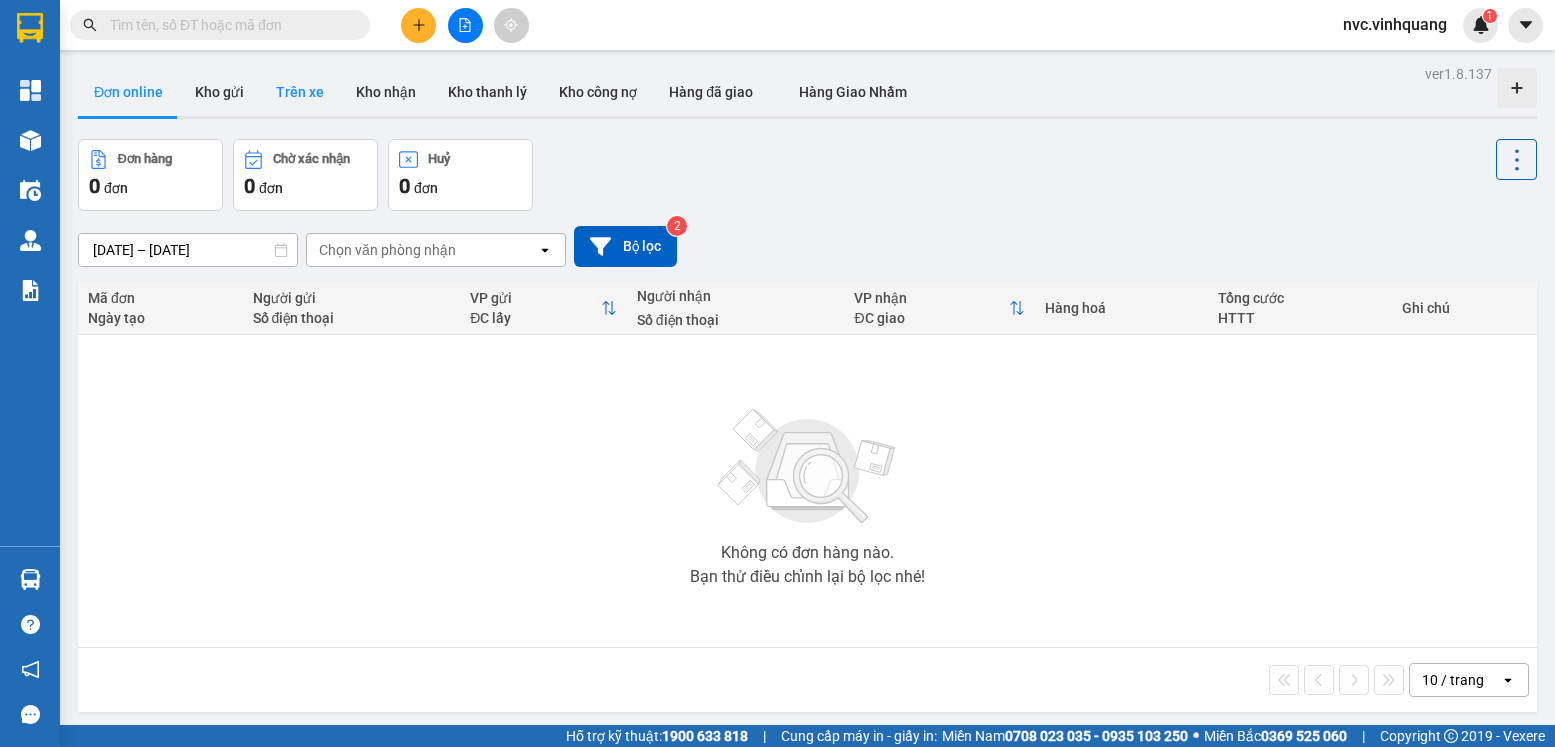 click on "Trên xe" at bounding box center (300, 92) 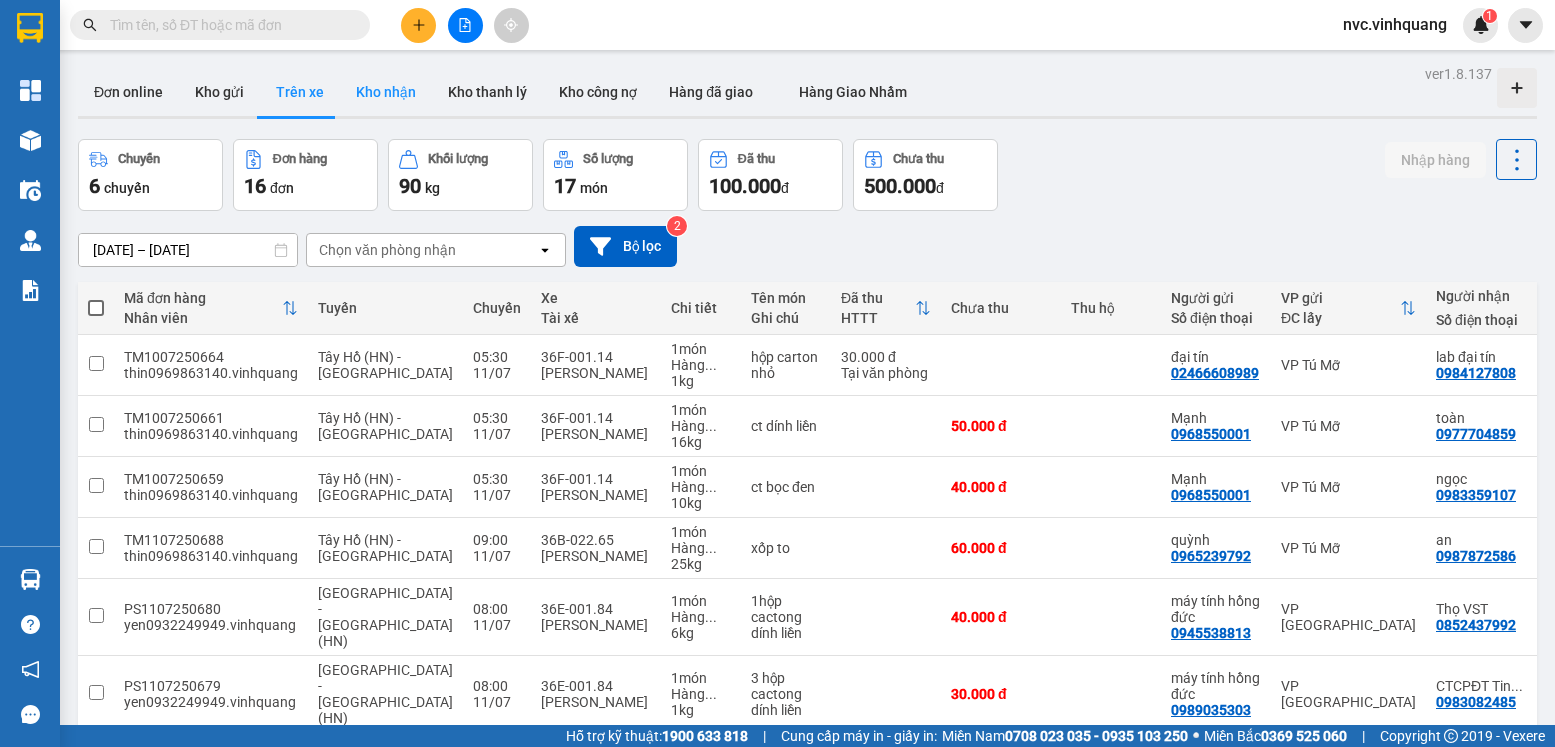 click on "Kho nhận" at bounding box center [386, 92] 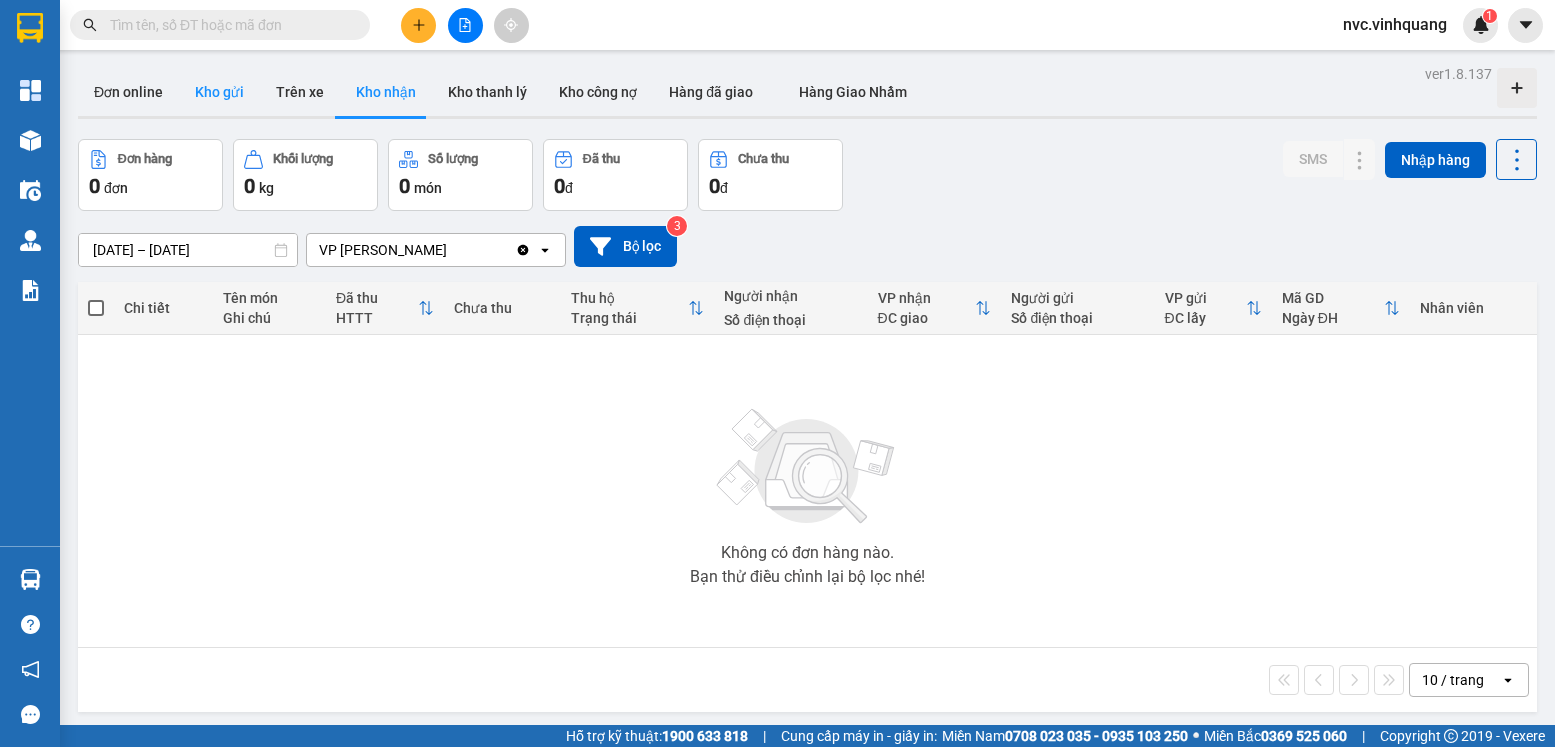 click on "Kho gửi" at bounding box center [219, 92] 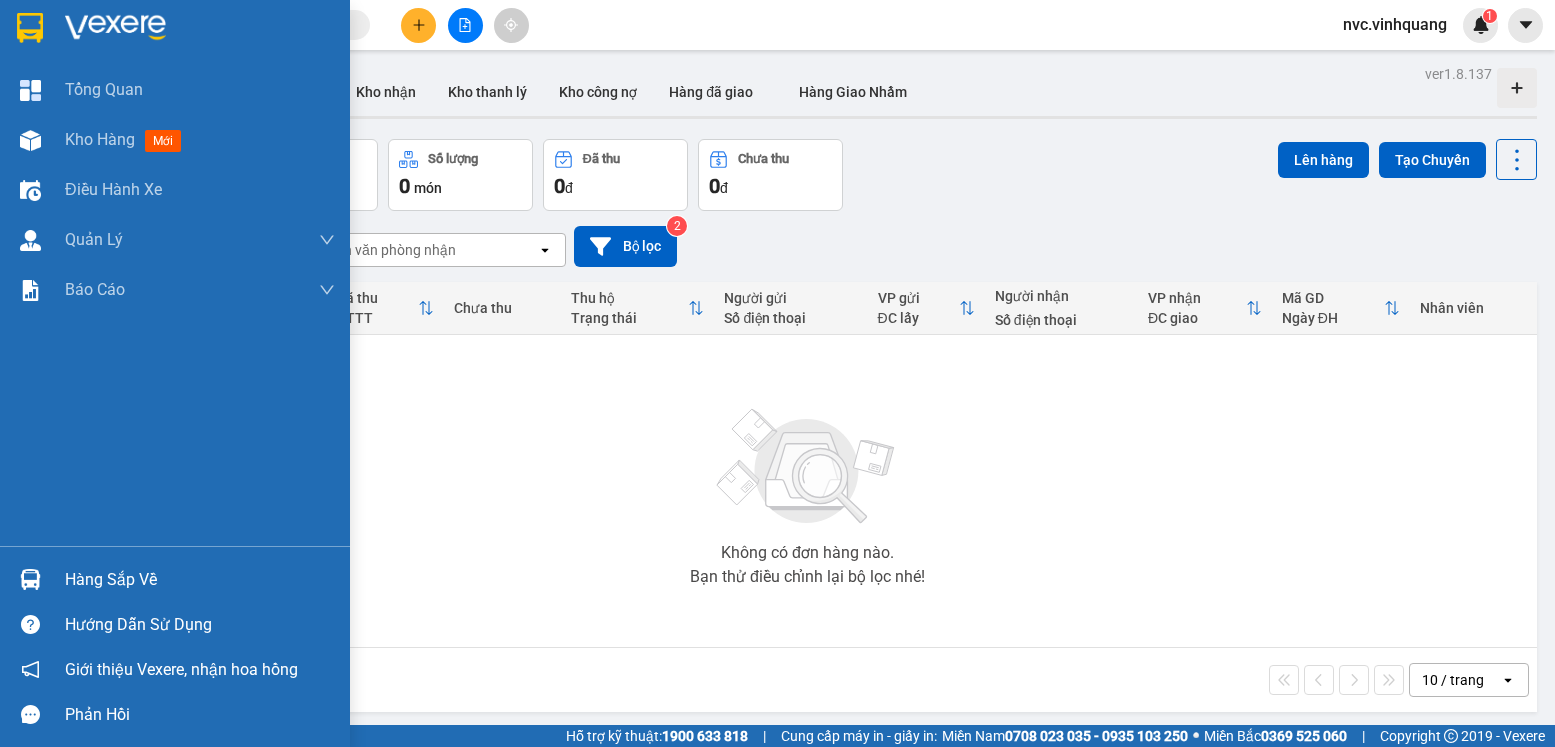 click on "Hàng sắp về" at bounding box center [175, 579] 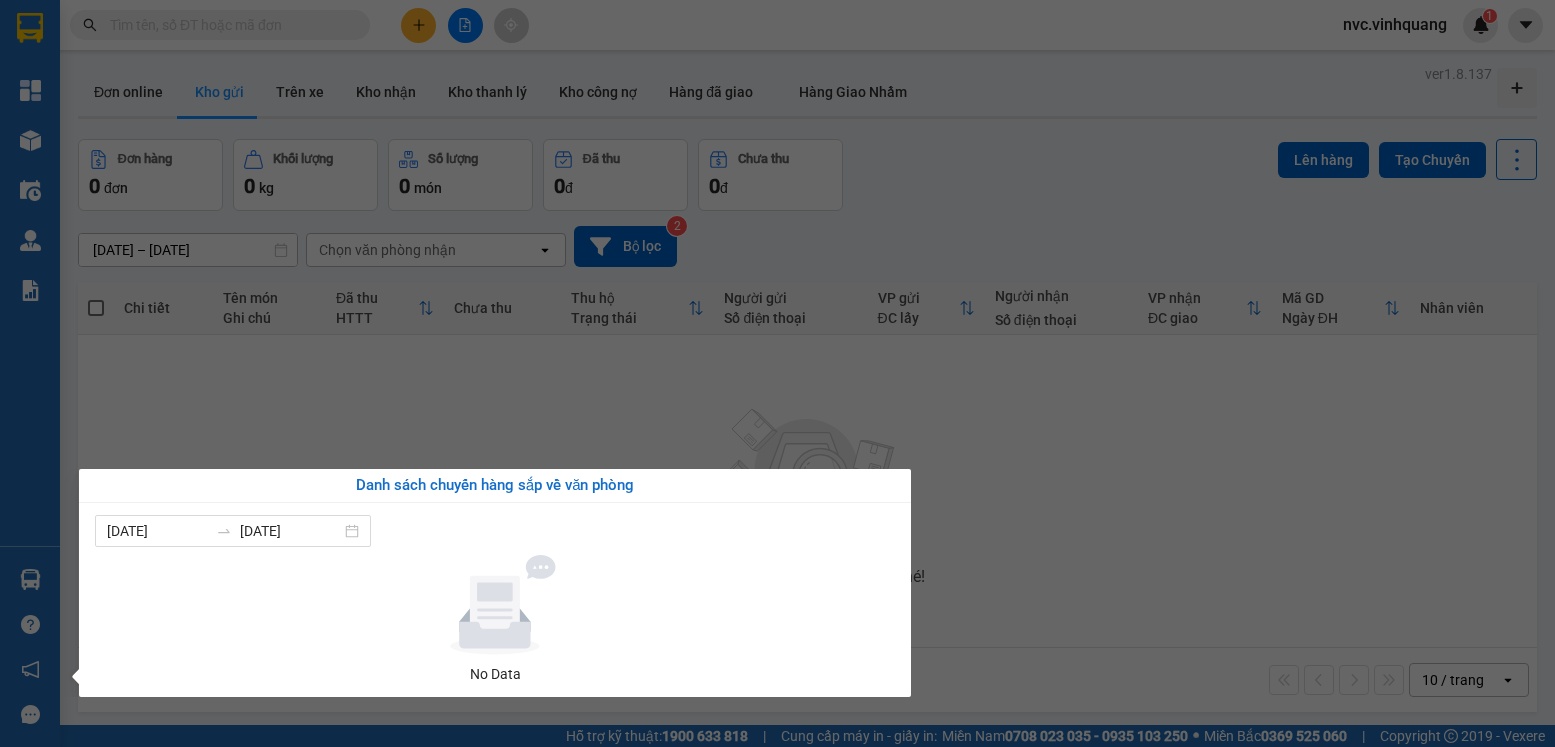 click on "Kết quả tìm kiếm ( 0 )  Bộ lọc  No Data nvc.vinhquang 1     Tổng Quan     Kho hàng mới     Điều hành xe     Quản [PERSON_NAME] lý đơn gửi tiền Quản lý thu hộ Quản lý chuyến Quản lý khách hàng Quản lý khách hàng mới Quản lý giao nhận mới Quản lý kiểm kho     Báo cáo 01. Báo cáo doanh thu hàng theo nhân viên (riêng nhân viên) 05. Thống kê đơn gửi theo nhân viên, văn phòng tạo - KPI 06. Thống kê nhận và gửi hàng theo văn phòng Hàng sắp về Hướng dẫn sử dụng Giới thiệu Vexere, nhận hoa hồng Phản hồi Phần mềm hỗ trợ bạn tốt chứ? ver  1.8.137 Đơn online Kho gửi Trên xe Kho nhận Kho thanh lý Kho công nợ Hàng đã giao Hàng Giao Nhầm Đơn hàng 0 đơn Khối lượng 0 kg Số lượng 0 món Đã thu 0  đ Chưa thu 0  đ Lên hàng Tạo Chuyến [DATE] – [DATE] Selected date range is from [DATE] to [DATE]. Chọn văn phòng nhận open Bộ lọc 2" at bounding box center (777, 373) 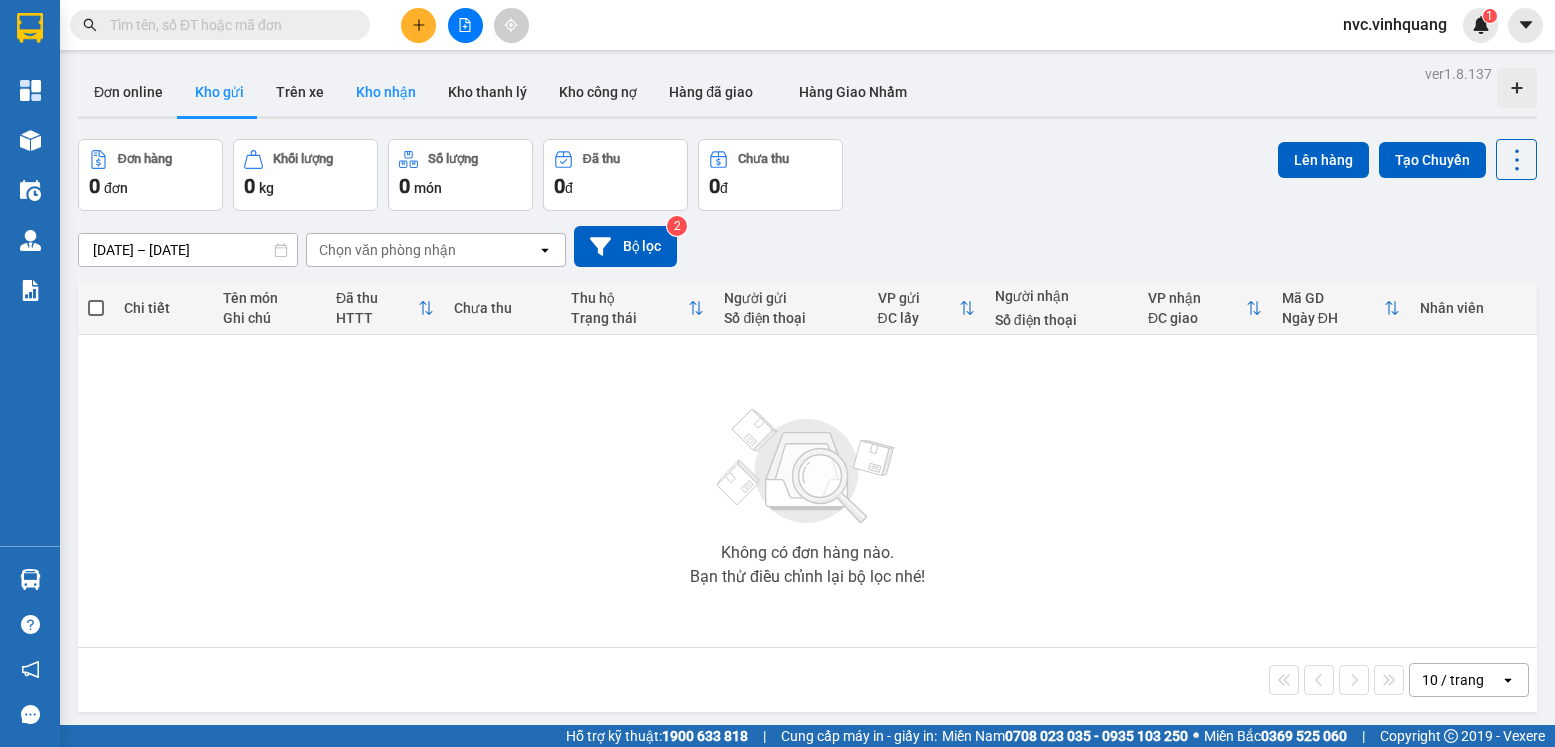 click on "Kho nhận" at bounding box center [386, 92] 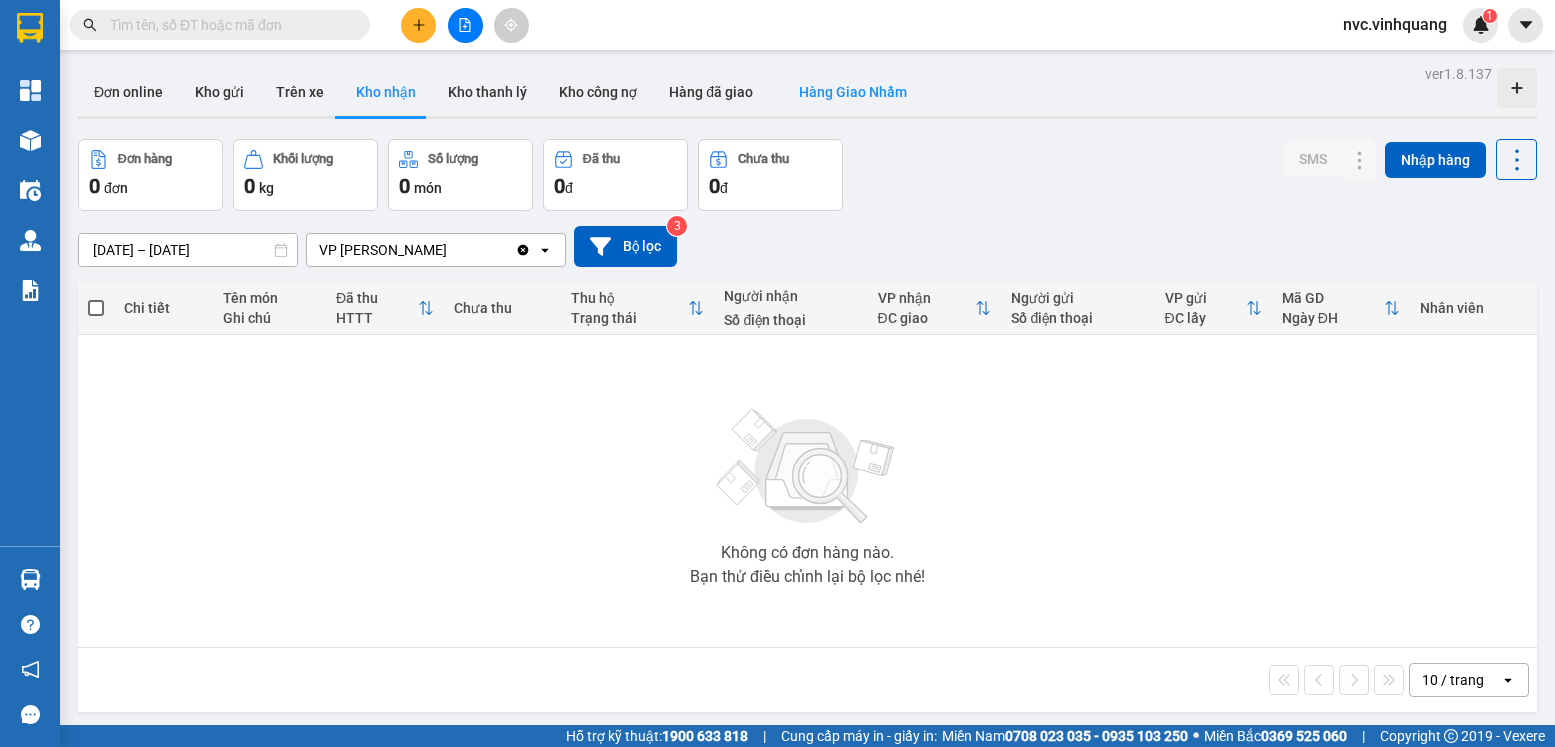 click on "Hàng Giao Nhầm" at bounding box center [853, 92] 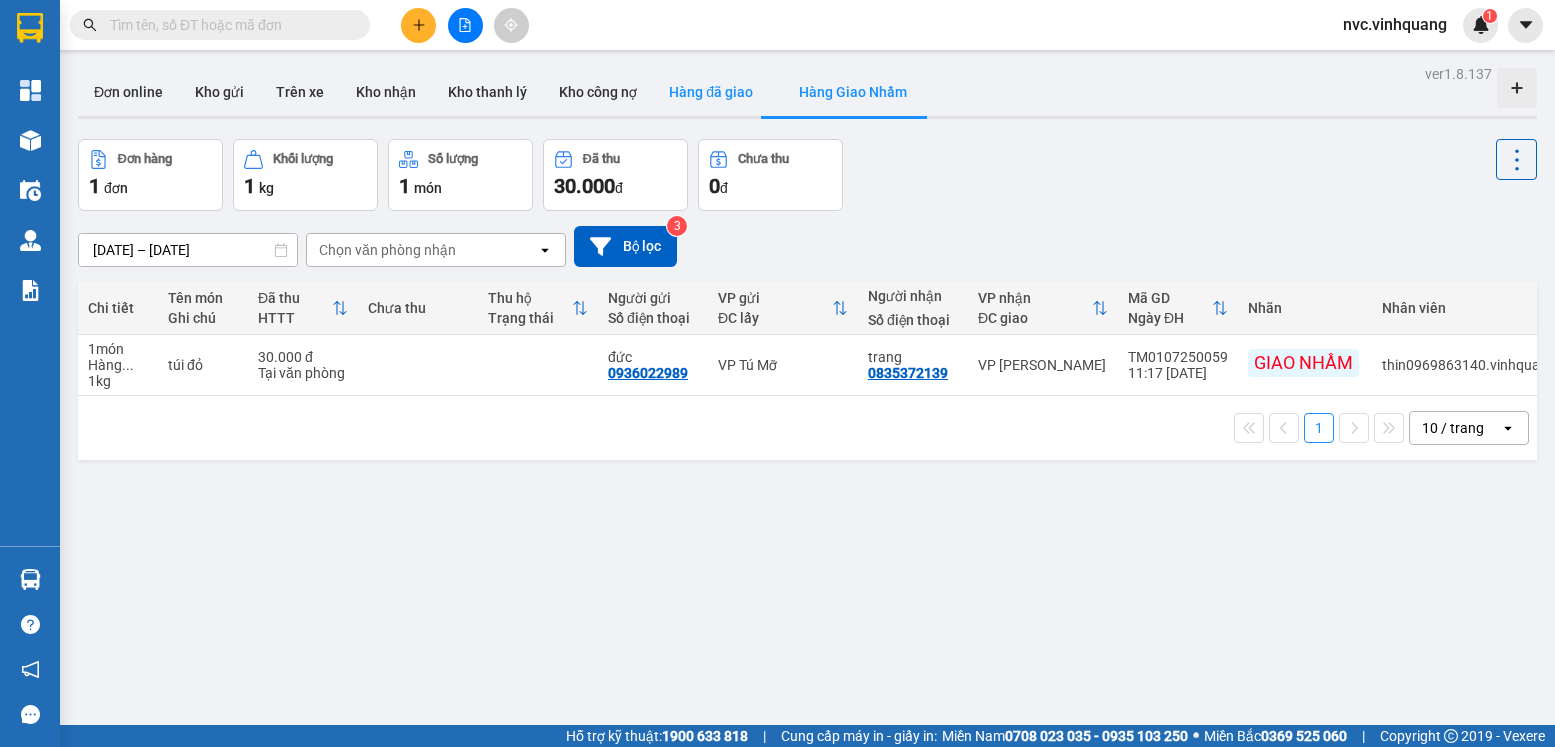 click on "Hàng đã giao" at bounding box center [711, 92] 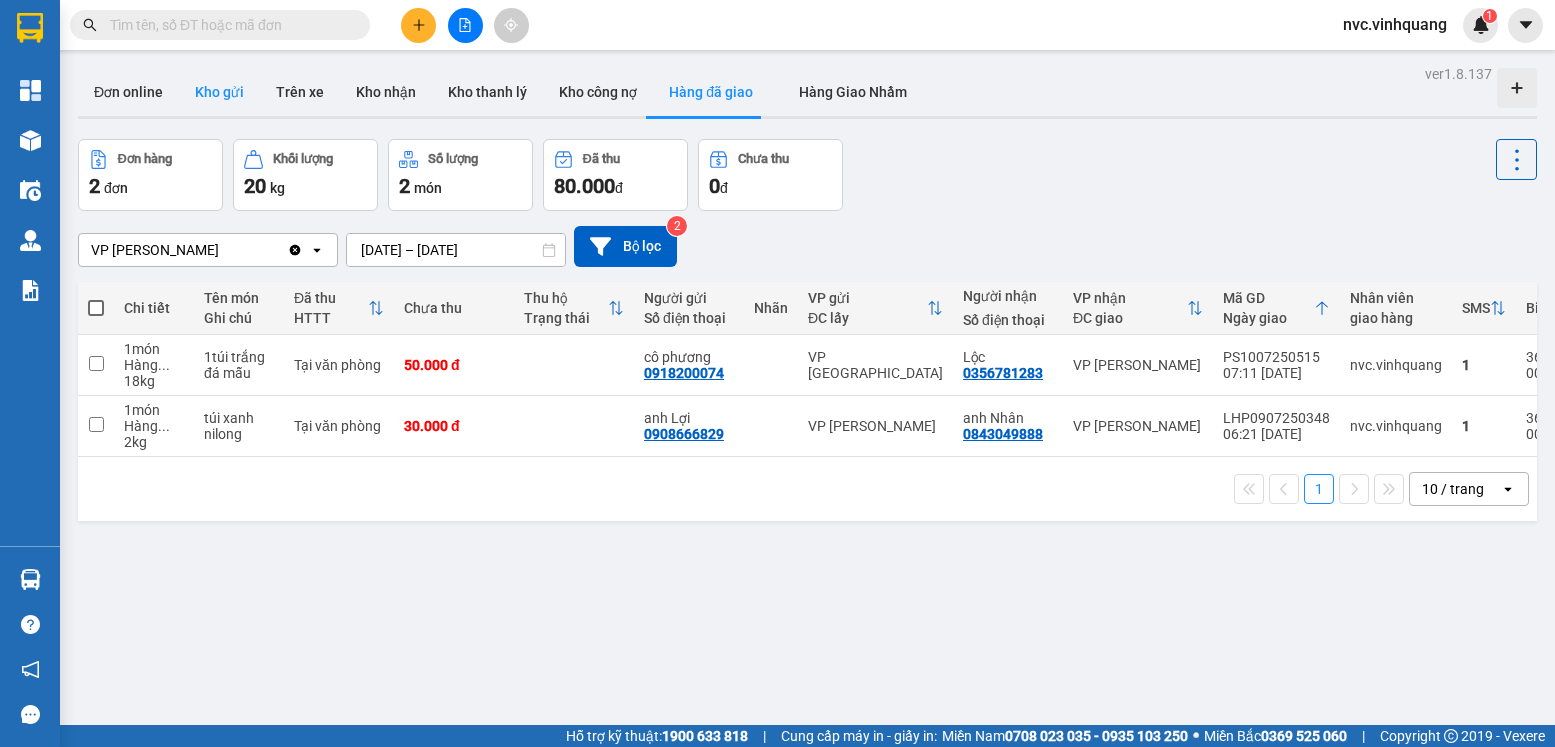click on "Kho gửi" at bounding box center [219, 92] 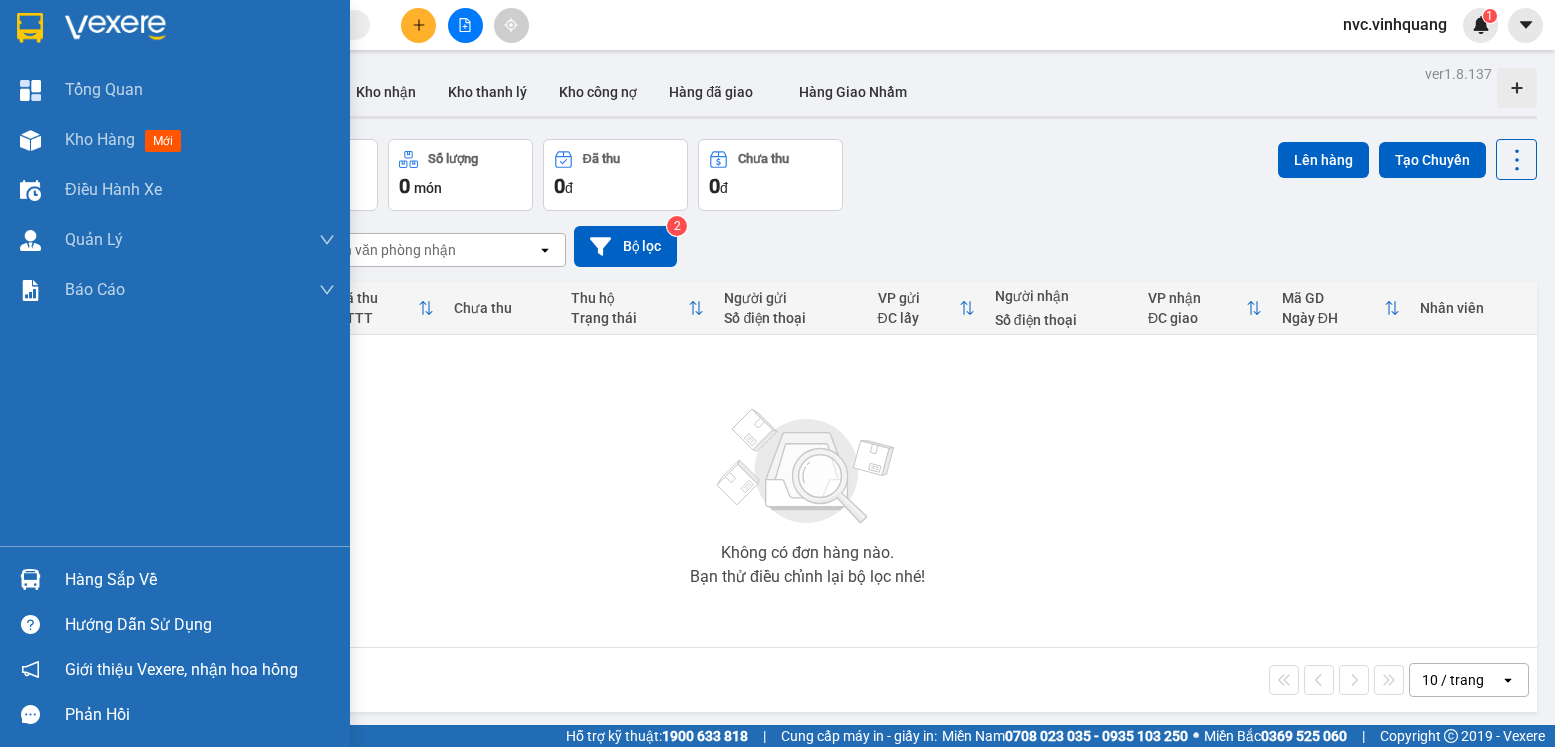 click on "Hàng sắp về" at bounding box center (175, 579) 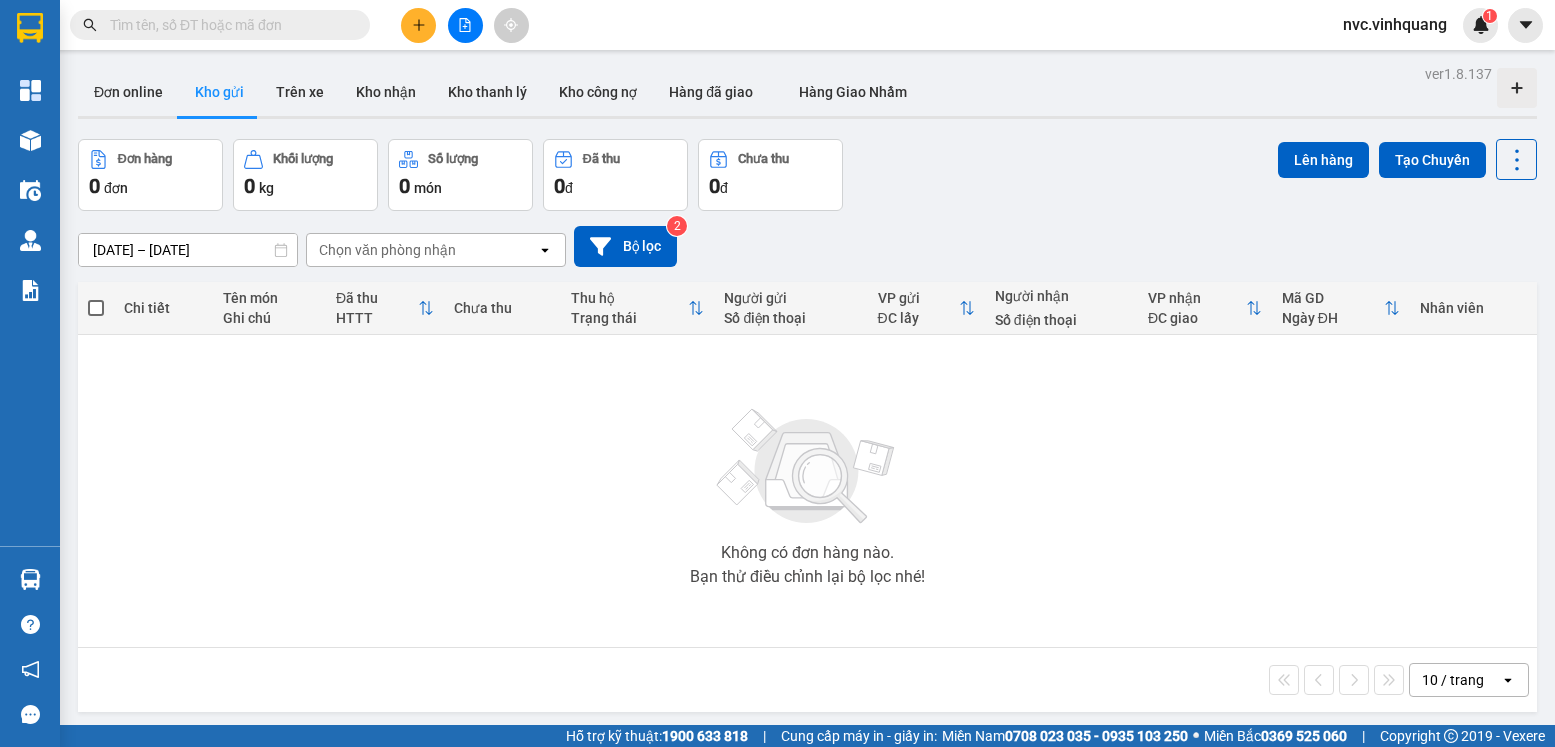 click on "Kết quả tìm kiếm ( 0 )  Bộ lọc  No Data nvc.vinhquang 1     Tổng Quan     Kho hàng mới     Điều hành xe     Quản [PERSON_NAME] lý đơn gửi tiền Quản lý thu hộ Quản lý chuyến Quản lý khách hàng Quản lý khách hàng mới Quản lý giao nhận mới Quản lý kiểm kho     Báo cáo 01. Báo cáo doanh thu hàng theo nhân viên (riêng nhân viên) 05. Thống kê đơn gửi theo nhân viên, văn phòng tạo - KPI 06. Thống kê nhận và gửi hàng theo văn phòng Hàng sắp về Hướng dẫn sử dụng Giới thiệu Vexere, nhận hoa hồng Phản hồi Phần mềm hỗ trợ bạn tốt chứ? ver  1.8.137 Đơn online Kho gửi Trên xe Kho nhận Kho thanh lý Kho công nợ Hàng đã giao Hàng Giao Nhầm Đơn hàng 0 đơn Khối lượng 0 kg Số lượng 0 món Đã thu 0  đ Chưa thu 0  đ Lên hàng Tạo Chuyến [DATE] – [DATE] Selected date range is from [DATE] to [DATE]. Chọn văn phòng nhận open Bộ lọc 2" at bounding box center [777, 373] 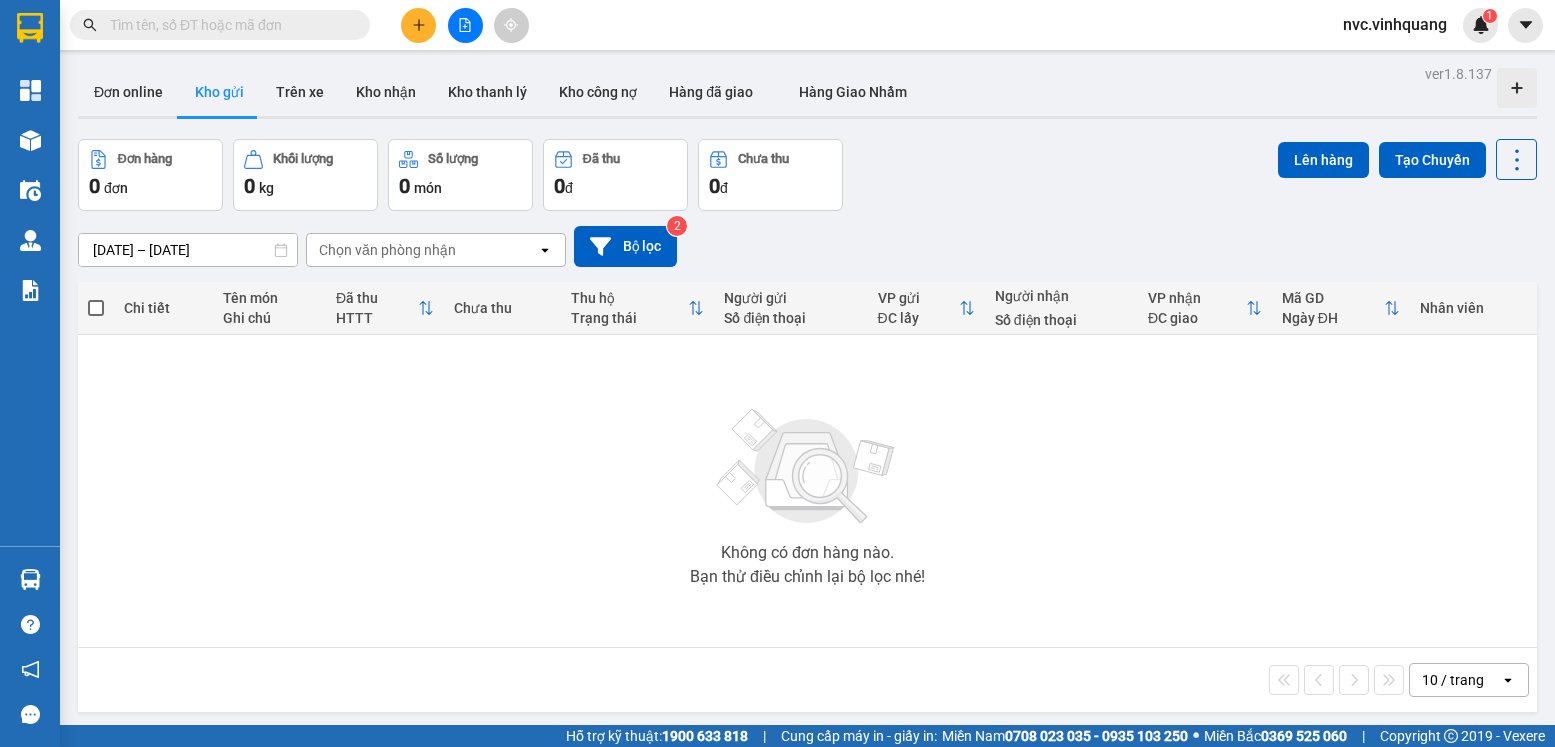 click on "Không có đơn hàng nào. Bạn thử điều chỉnh lại bộ lọc nhé!" at bounding box center [807, 491] 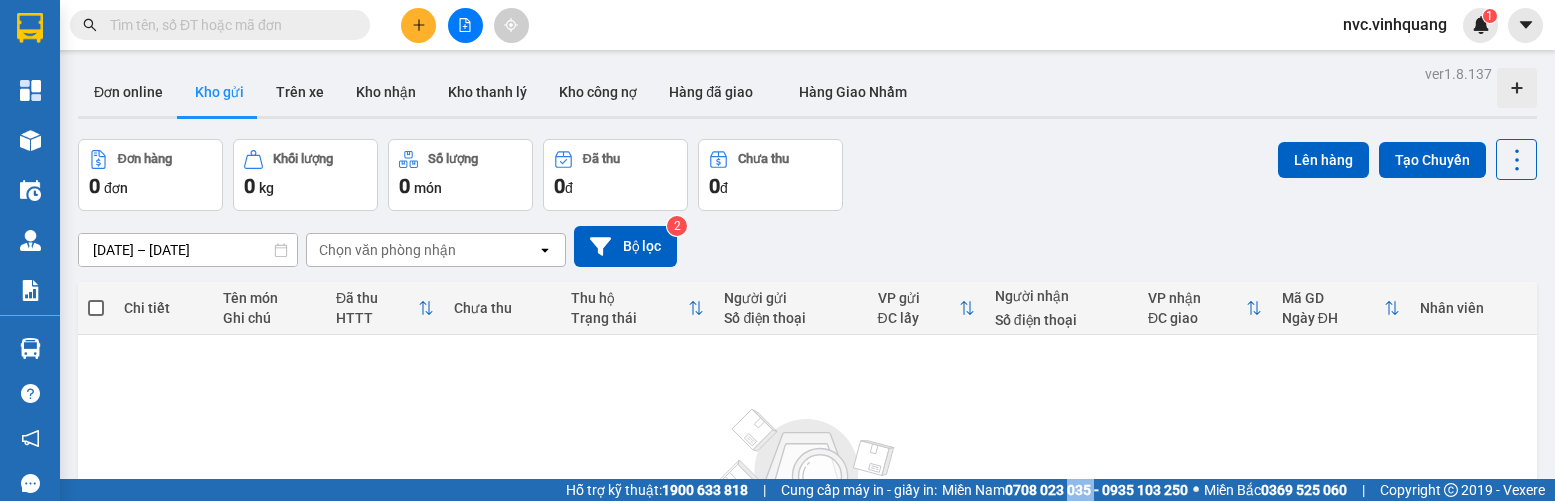 drag, startPoint x: 1083, startPoint y: 496, endPoint x: 1058, endPoint y: 599, distance: 105.99056 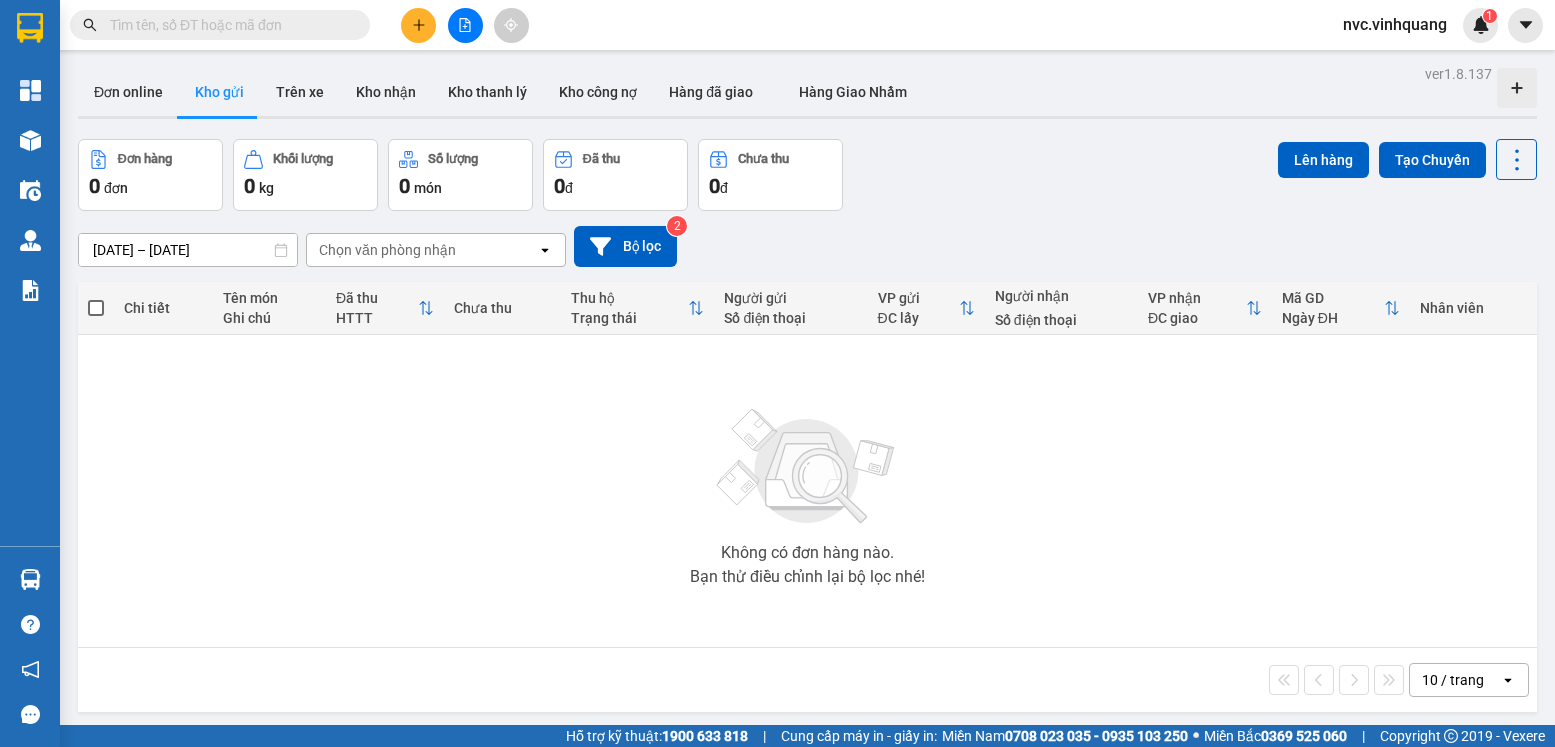 click on "Không có đơn hàng nào. Bạn thử điều chỉnh lại bộ lọc nhé!" at bounding box center [807, 491] 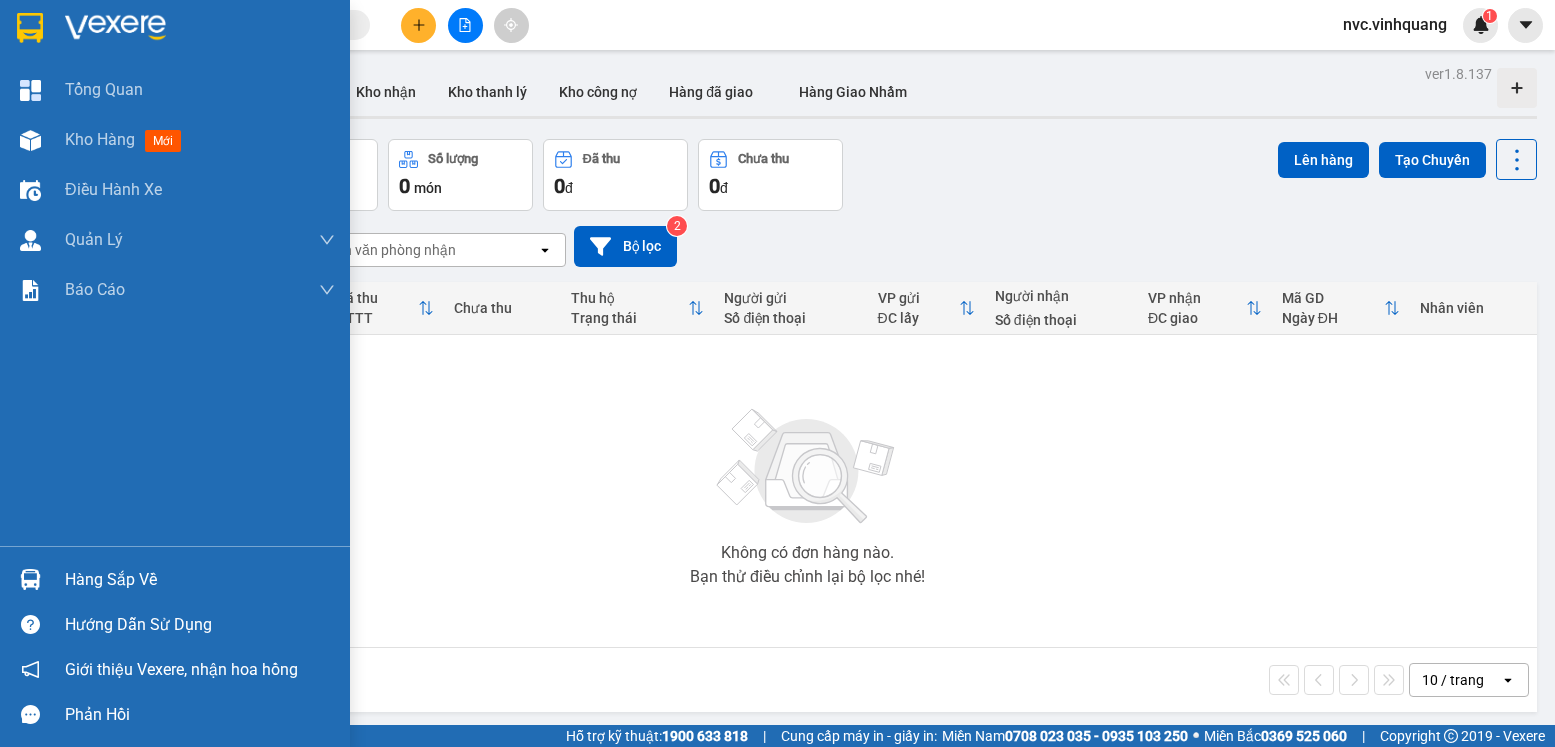 click at bounding box center (30, 579) 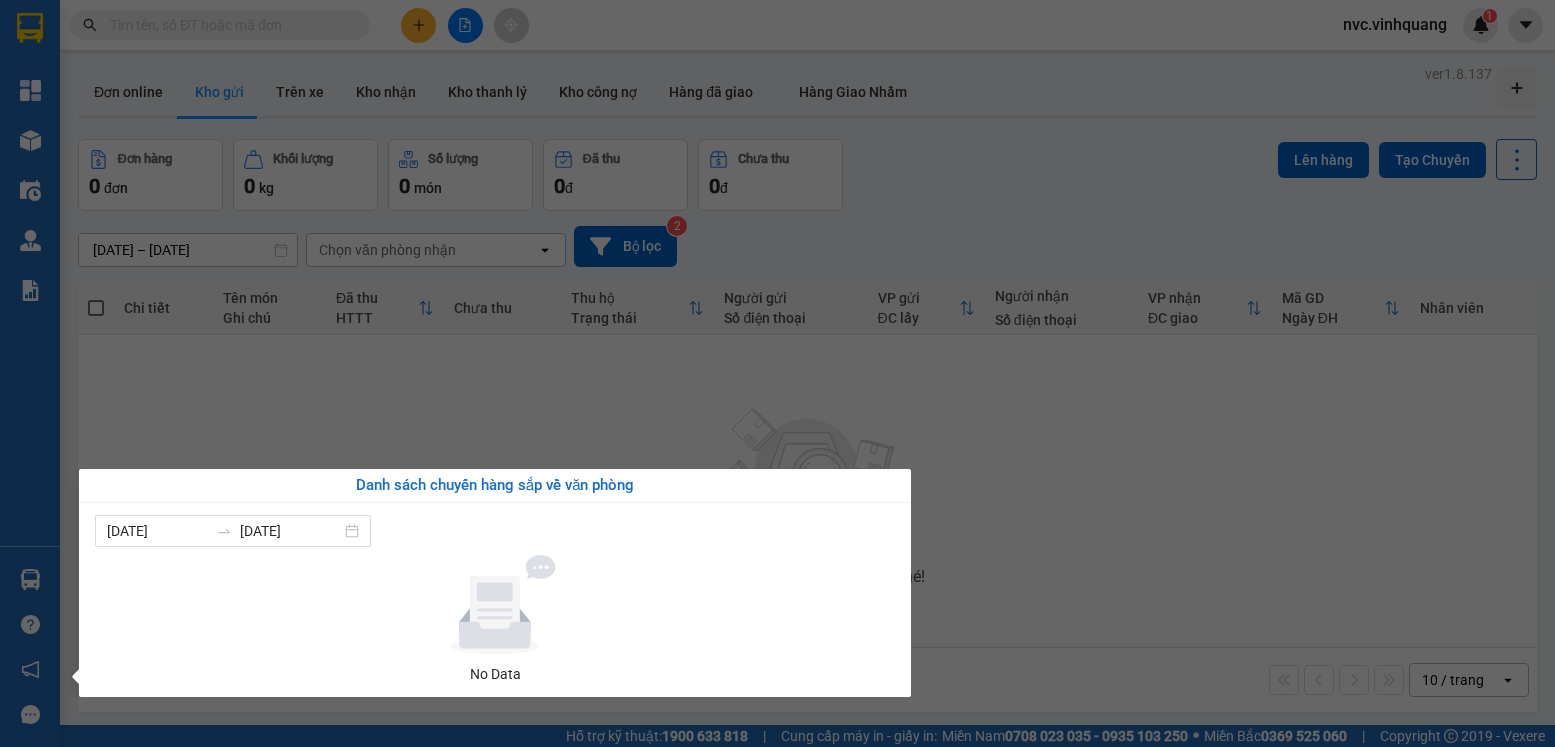 click on "Kết quả tìm kiếm ( 0 )  Bộ lọc  No Data nvc.vinhquang 1     Tổng Quan     Kho hàng mới     Điều hành xe     Quản [PERSON_NAME] lý đơn gửi tiền Quản lý thu hộ Quản lý chuyến Quản lý khách hàng Quản lý khách hàng mới Quản lý giao nhận mới Quản lý kiểm kho     Báo cáo 01. Báo cáo doanh thu hàng theo nhân viên (riêng nhân viên) 05. Thống kê đơn gửi theo nhân viên, văn phòng tạo - KPI 06. Thống kê nhận và gửi hàng theo văn phòng Hàng sắp về Hướng dẫn sử dụng Giới thiệu Vexere, nhận hoa hồng Phản hồi Phần mềm hỗ trợ bạn tốt chứ? ver  1.8.137 Đơn online Kho gửi Trên xe Kho nhận Kho thanh lý Kho công nợ Hàng đã giao Hàng Giao Nhầm Đơn hàng 0 đơn Khối lượng 0 kg Số lượng 0 món Đã thu 0  đ Chưa thu 0  đ Lên hàng Tạo Chuyến [DATE] – [DATE] Selected date range is from [DATE] to [DATE]. Chọn văn phòng nhận open Bộ lọc 2" at bounding box center [777, 373] 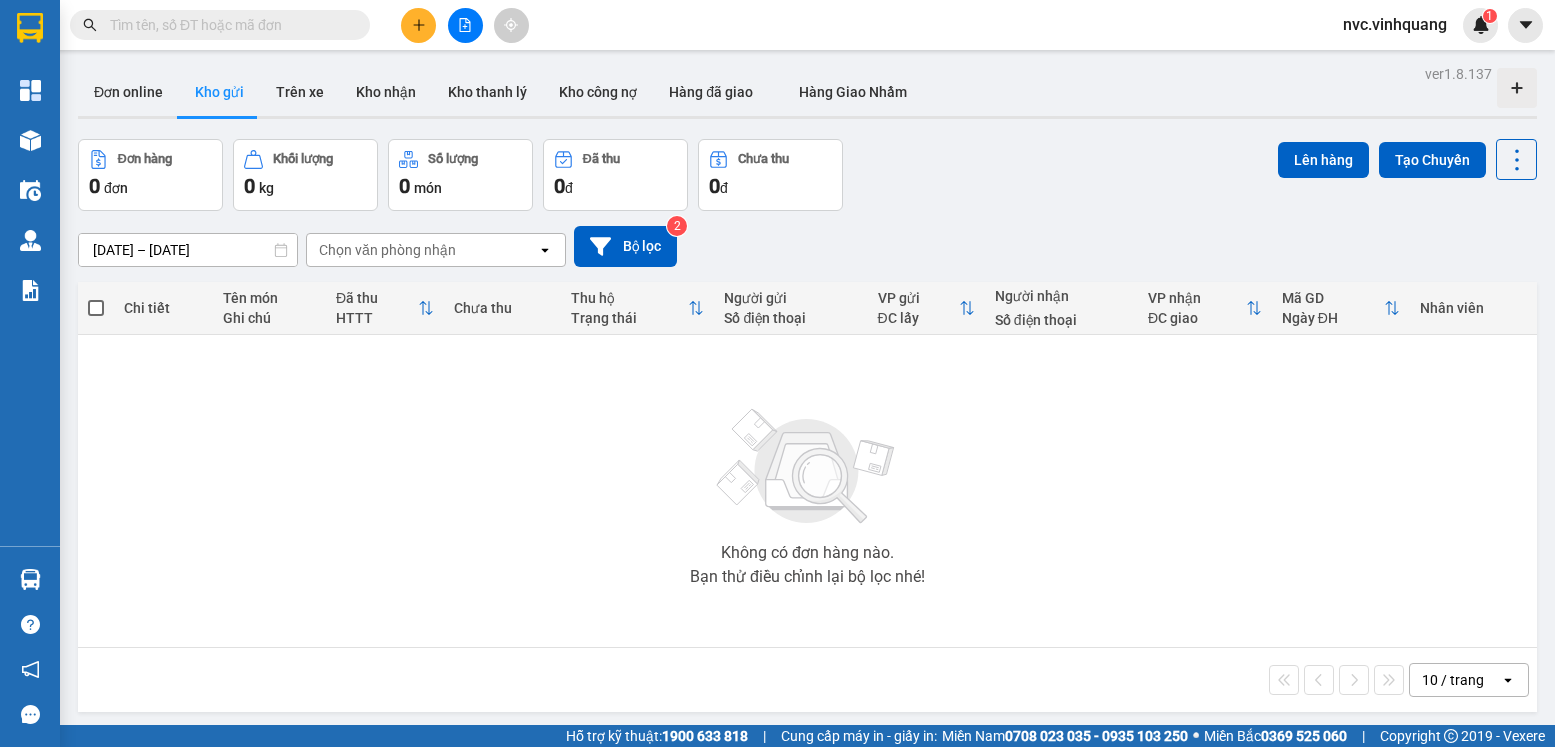 click at bounding box center (465, 25) 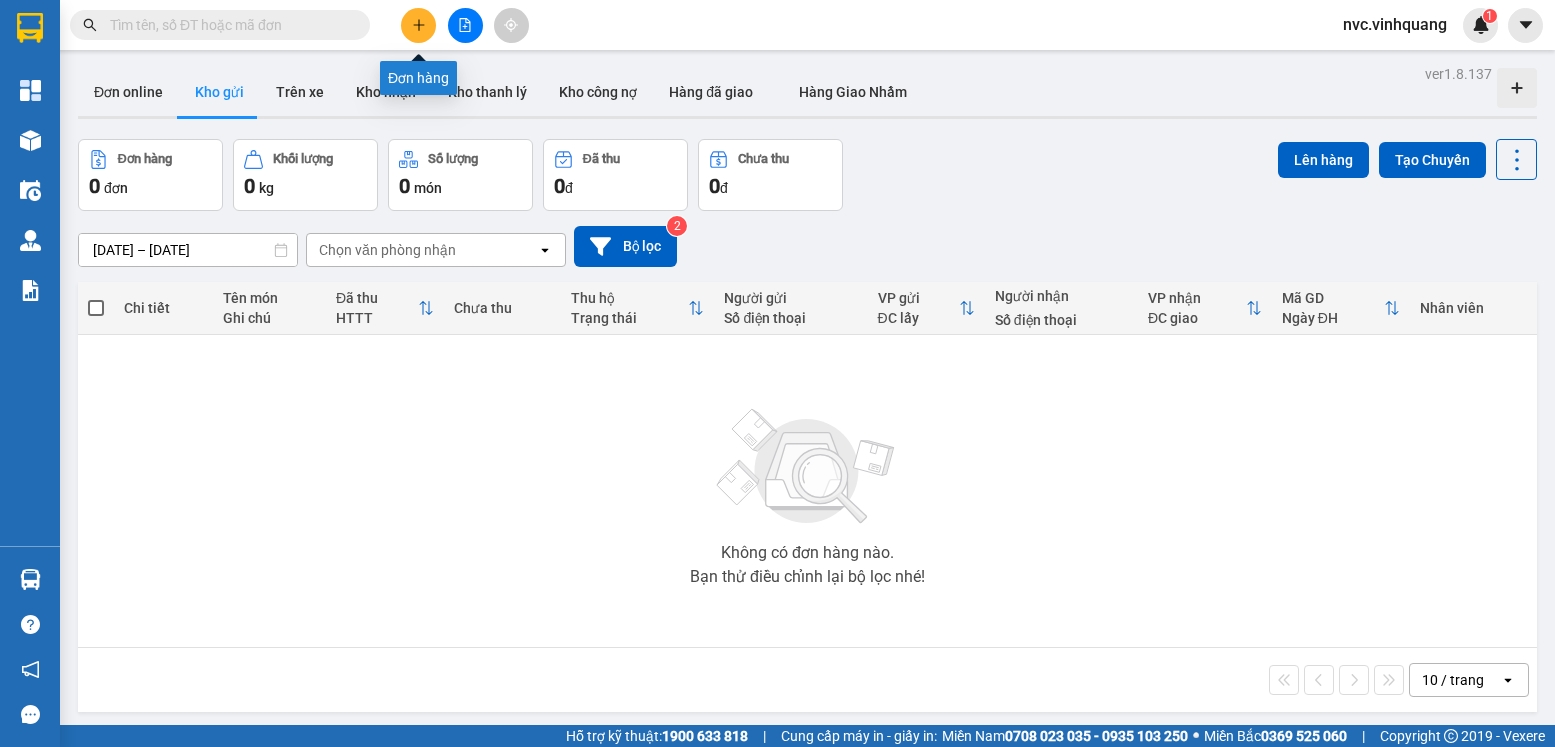 click at bounding box center (418, 25) 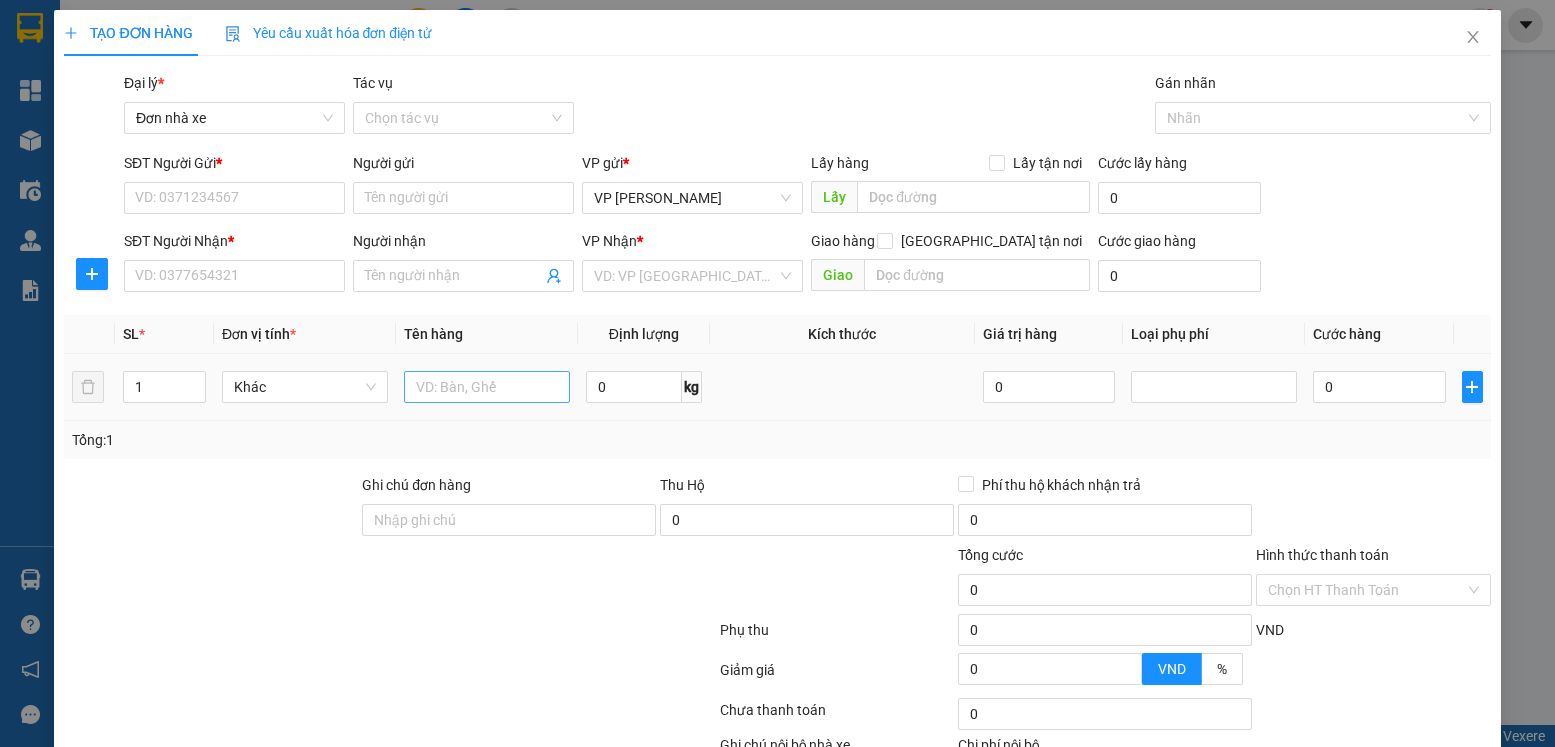 click at bounding box center [487, 387] 